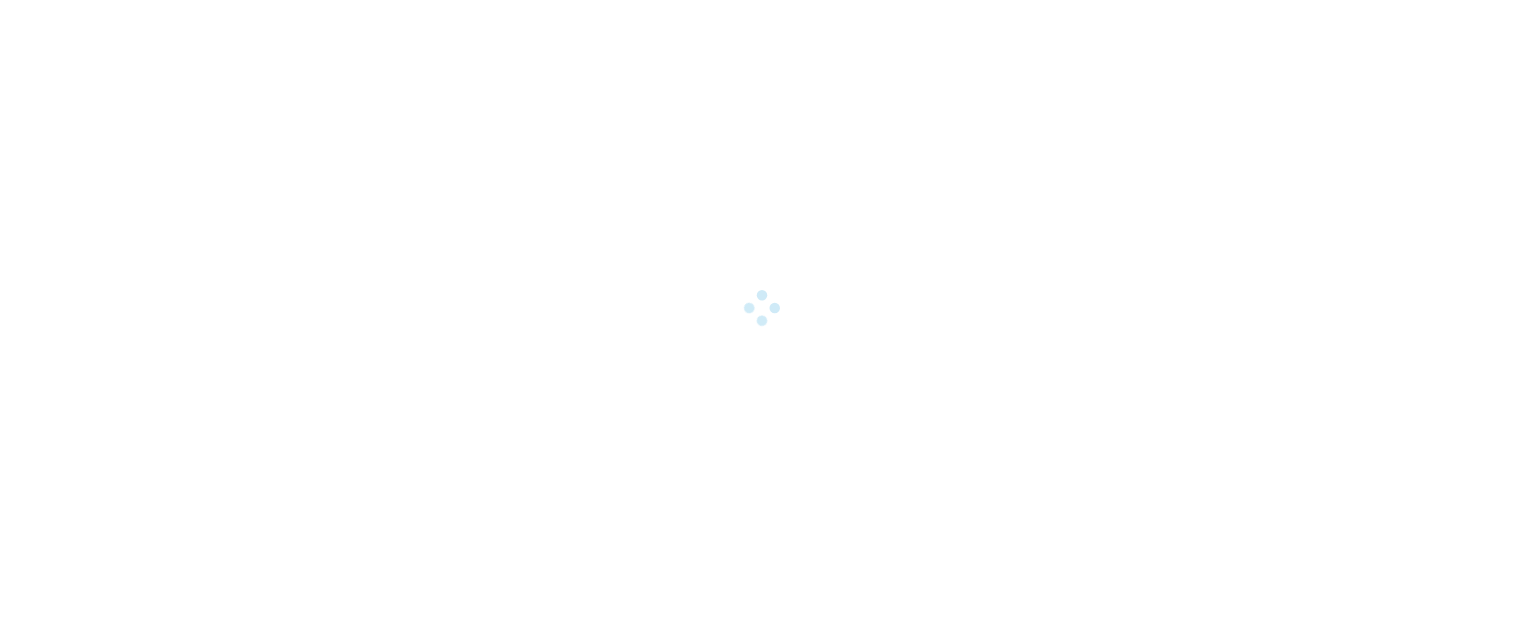 scroll, scrollTop: 0, scrollLeft: 0, axis: both 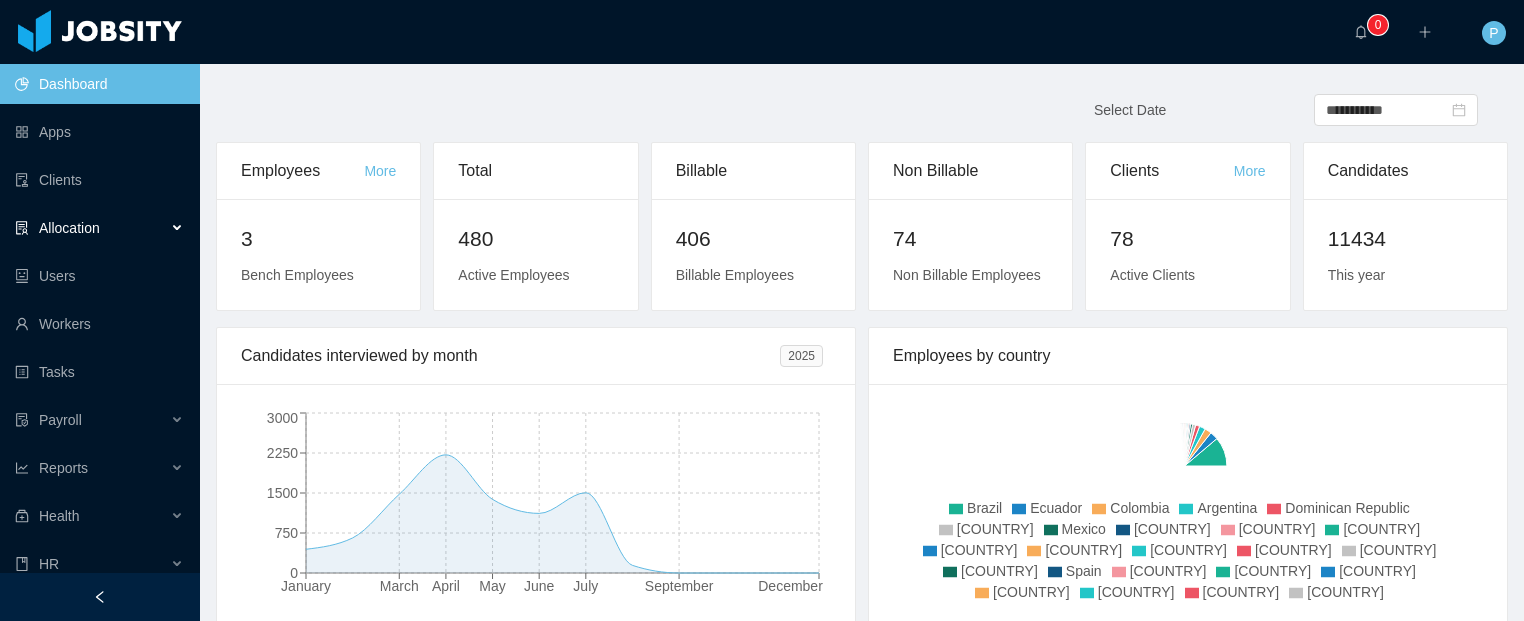 click on "Allocation" at bounding box center (69, 228) 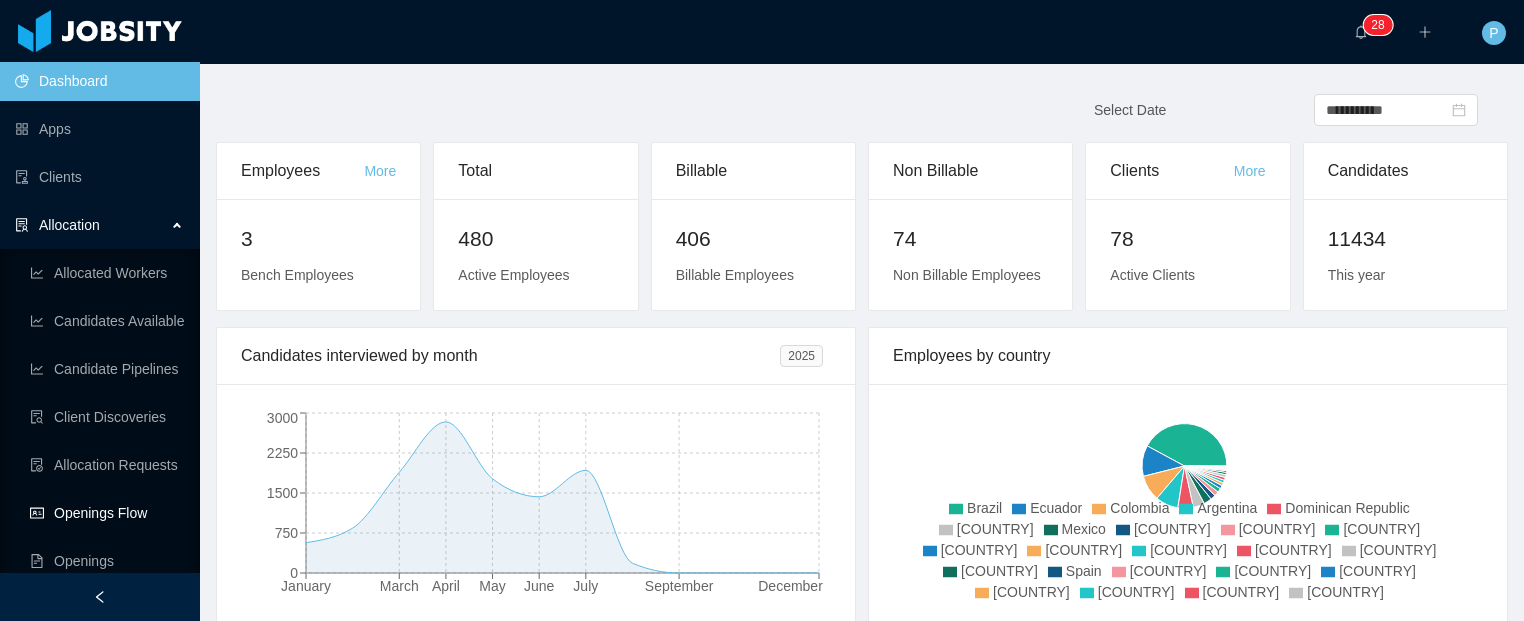 scroll, scrollTop: 4, scrollLeft: 0, axis: vertical 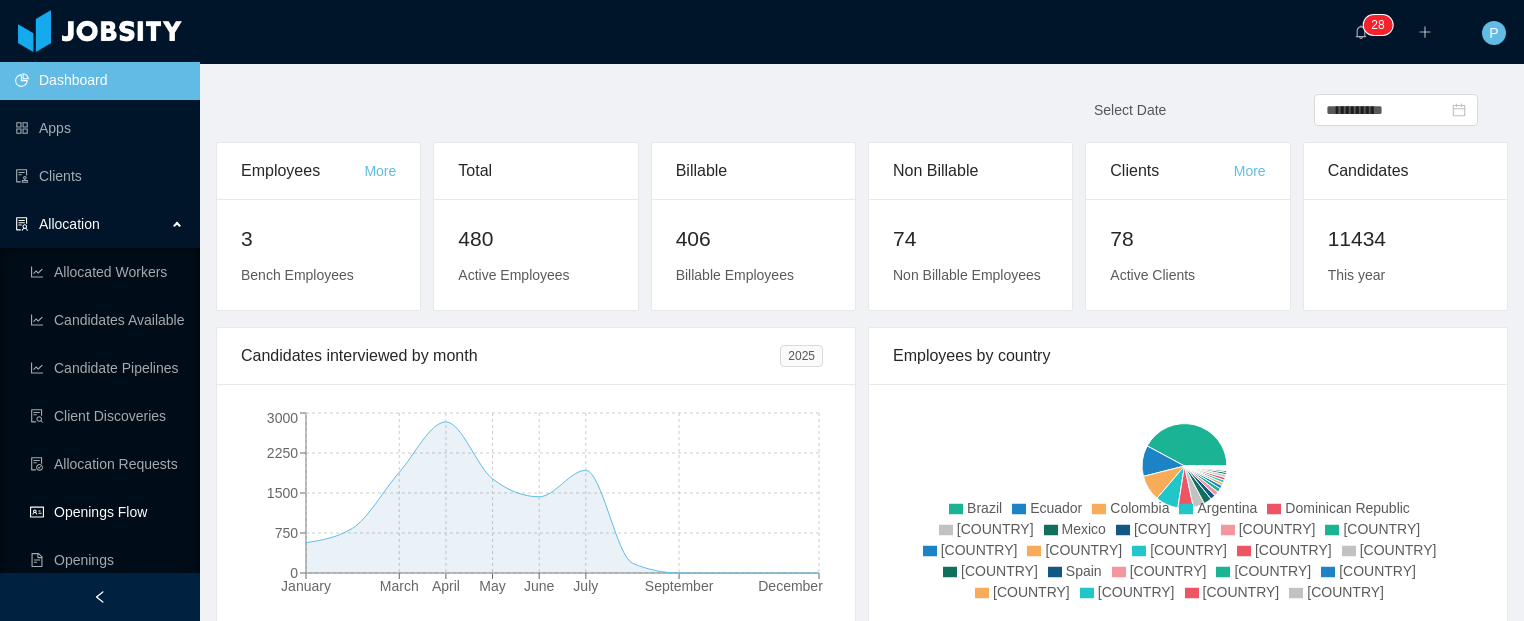 click on "Openings Flow" at bounding box center [107, 512] 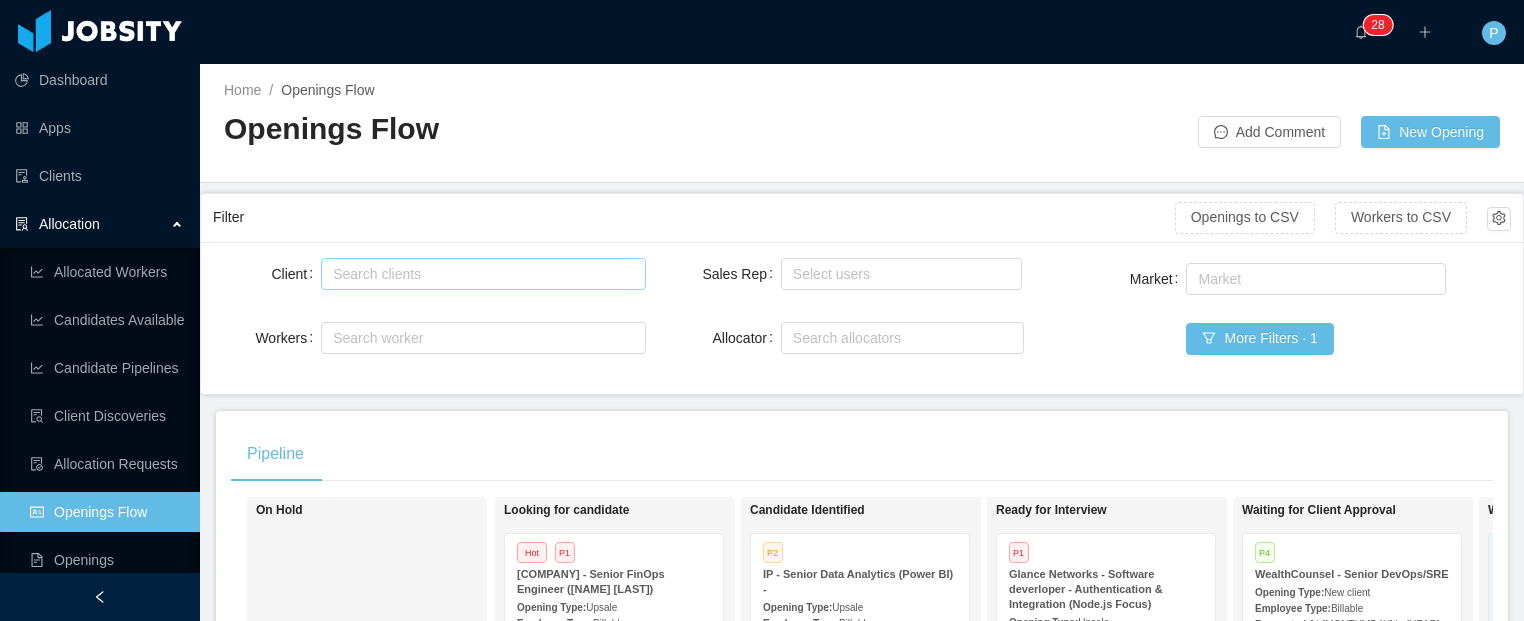 click on "Search clients" at bounding box center (478, 274) 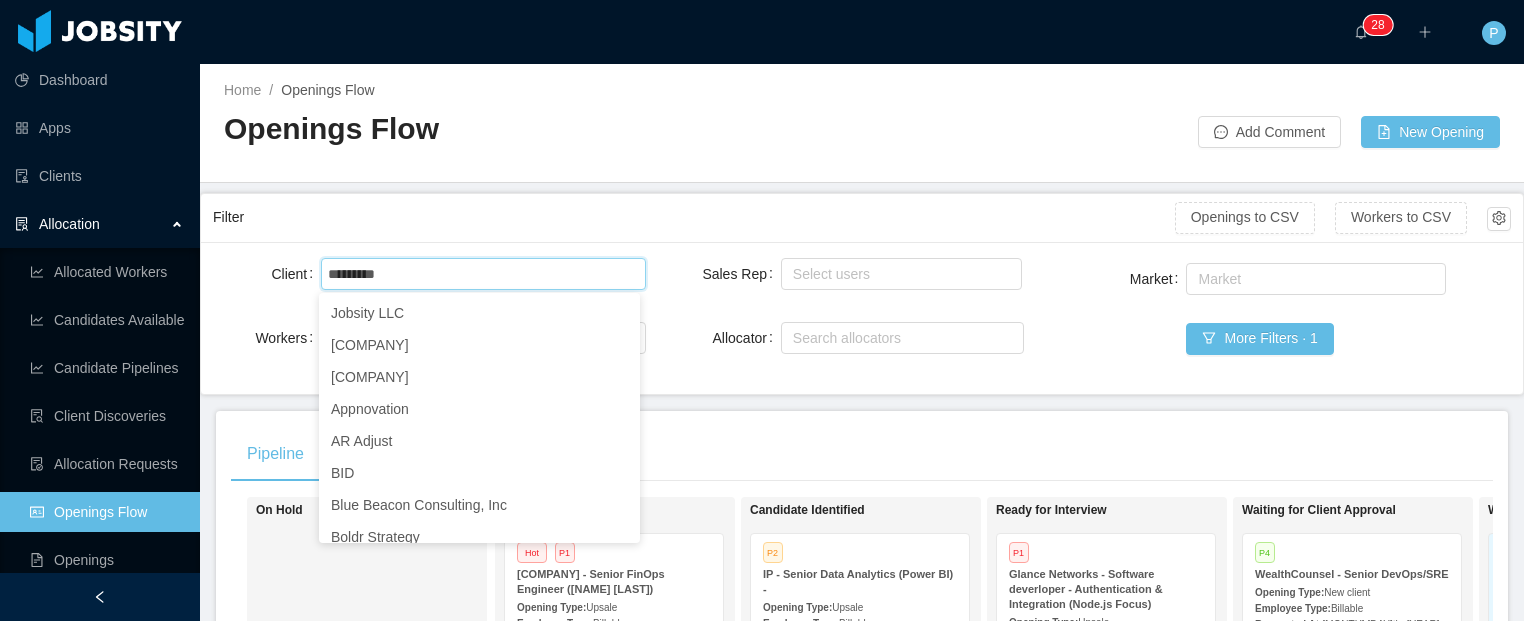 type on "********" 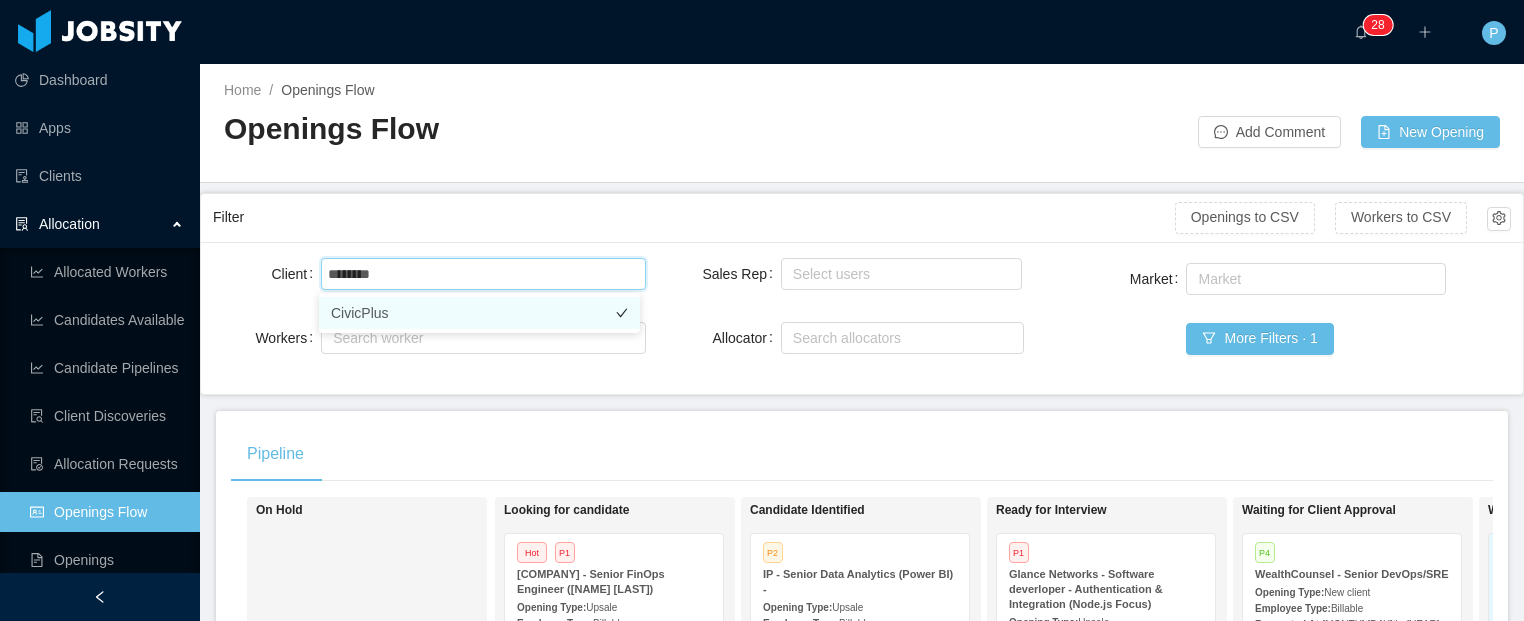 click on "CivicPlus" at bounding box center (479, 313) 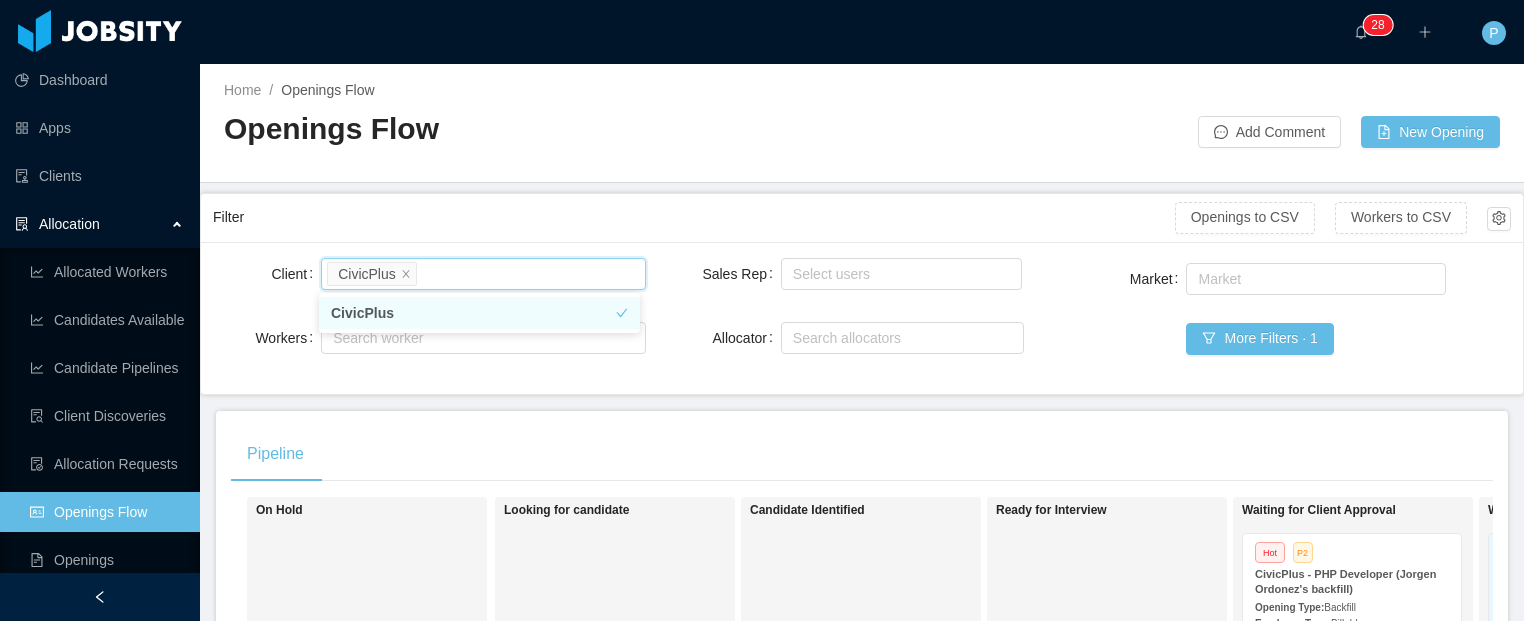 click on "Home / Openings Flow / Openings Flow Add Comment New Opening Filter Openings to CSV Workers to CSV Client Search clients CivicPlus   Workers Search worker   Sales Rep Select users   Allocator Search allocators   Market Market   More Filters · 1 Pipeline On Hold Looking for candidate Candidate Identified Ready for Interview Waiting for Client Approval Hot P2 CivicPlus - PHP Developer (Jorgen Ordonez's backfill) Opening Type:   Backfill Employee Type:   Billable Requested At:   Jun 30th, 2025 PP LR Won P4 Revert CivicPlus - PHP Engineer (Victor Magalhaes Backfill) Opening Type:   Backfill Employee Type:   Billable Requested At:   Mar 20th, 2025 Confirmed At:   May 14th, 2025 Worker Approved:   Rafael Roque PP LR P3 Revert CivicPlus - .NET Developer (Icaro Adao's Backfill) Opening Type:   Backfill Employee Type:   Billable Requested At:   Feb 6th, 2025 Confirmed At:   Feb 26th, 2025 Worker Approved:   Lucas Luciano Barbosa PP LR Lost Hot P2 Revert CivicPlus - PHP Engineer + Frontend Developer" at bounding box center [862, 342] 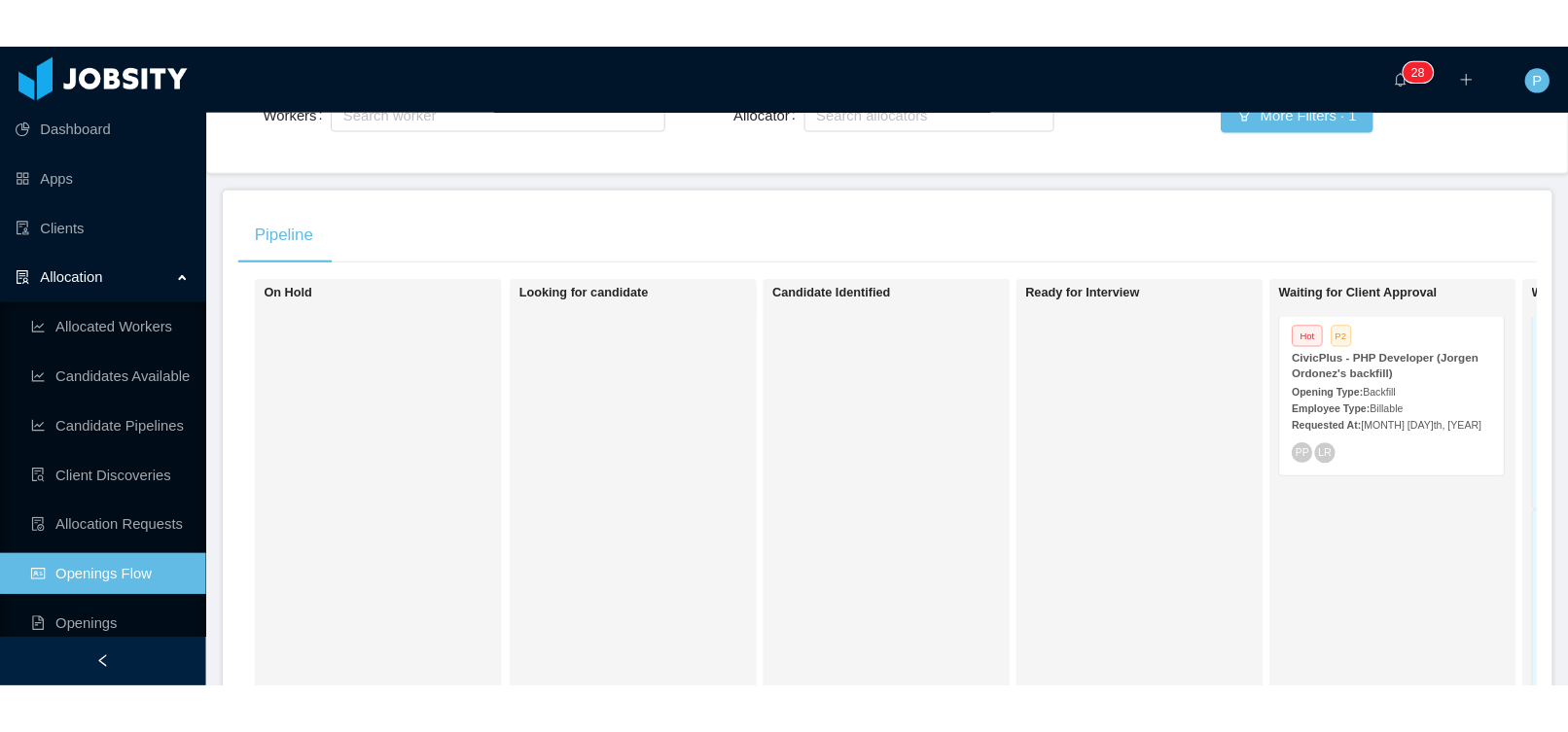 scroll, scrollTop: 265, scrollLeft: 0, axis: vertical 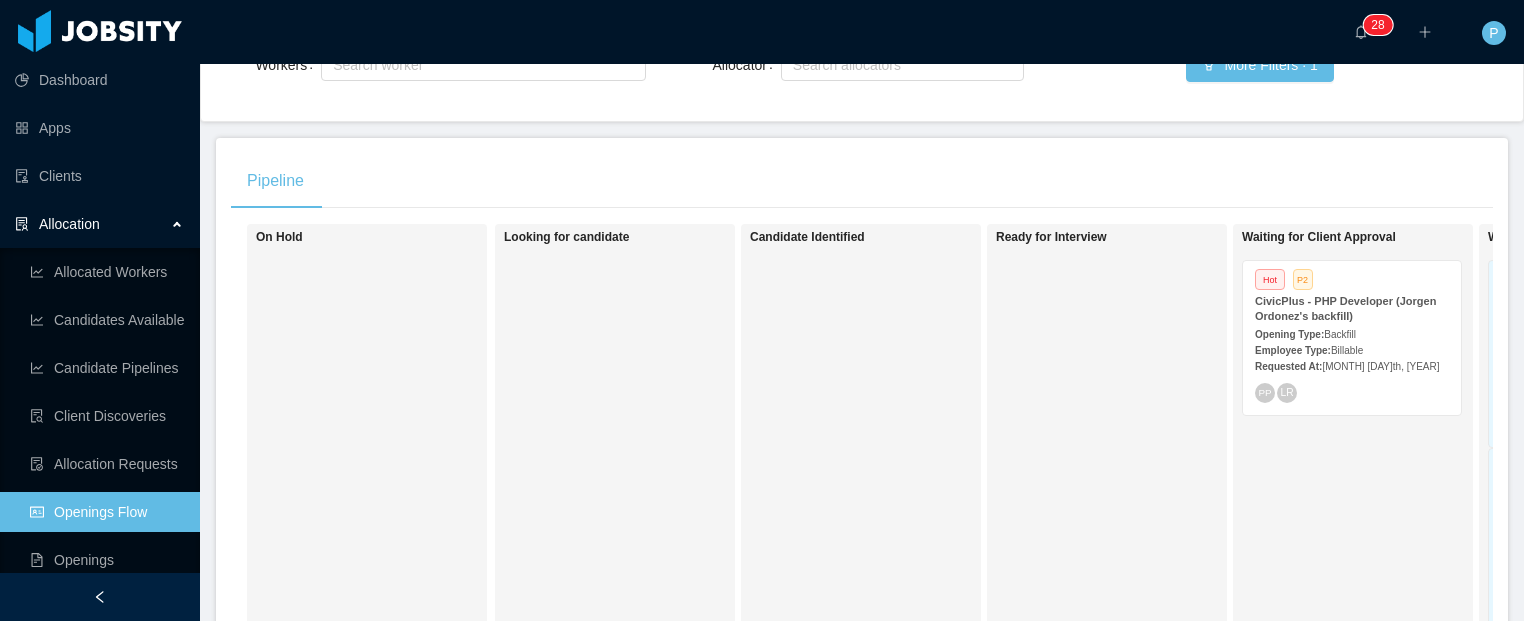 click on "Opening Type:   Backfill" at bounding box center (1352, 333) 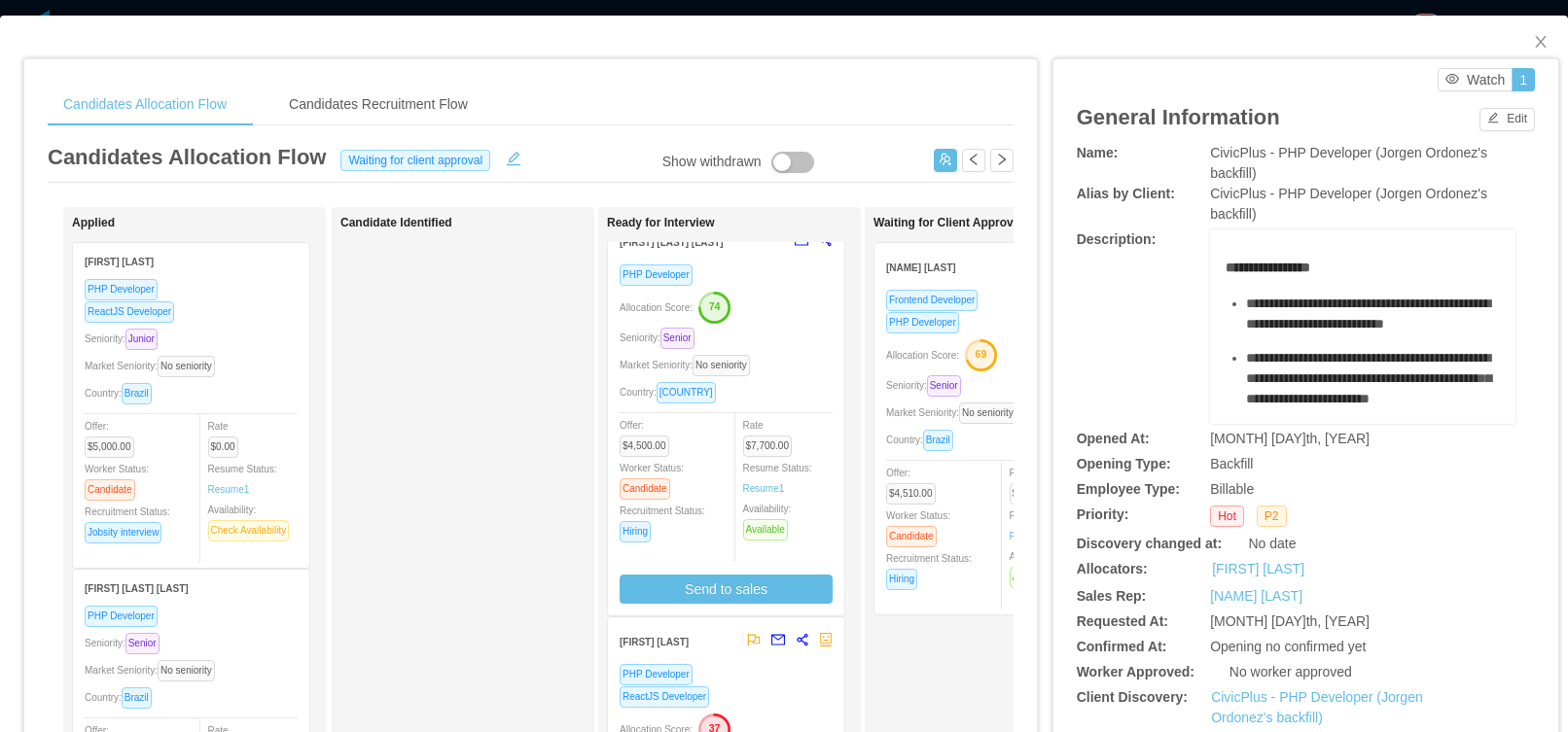 scroll, scrollTop: 26, scrollLeft: 0, axis: vertical 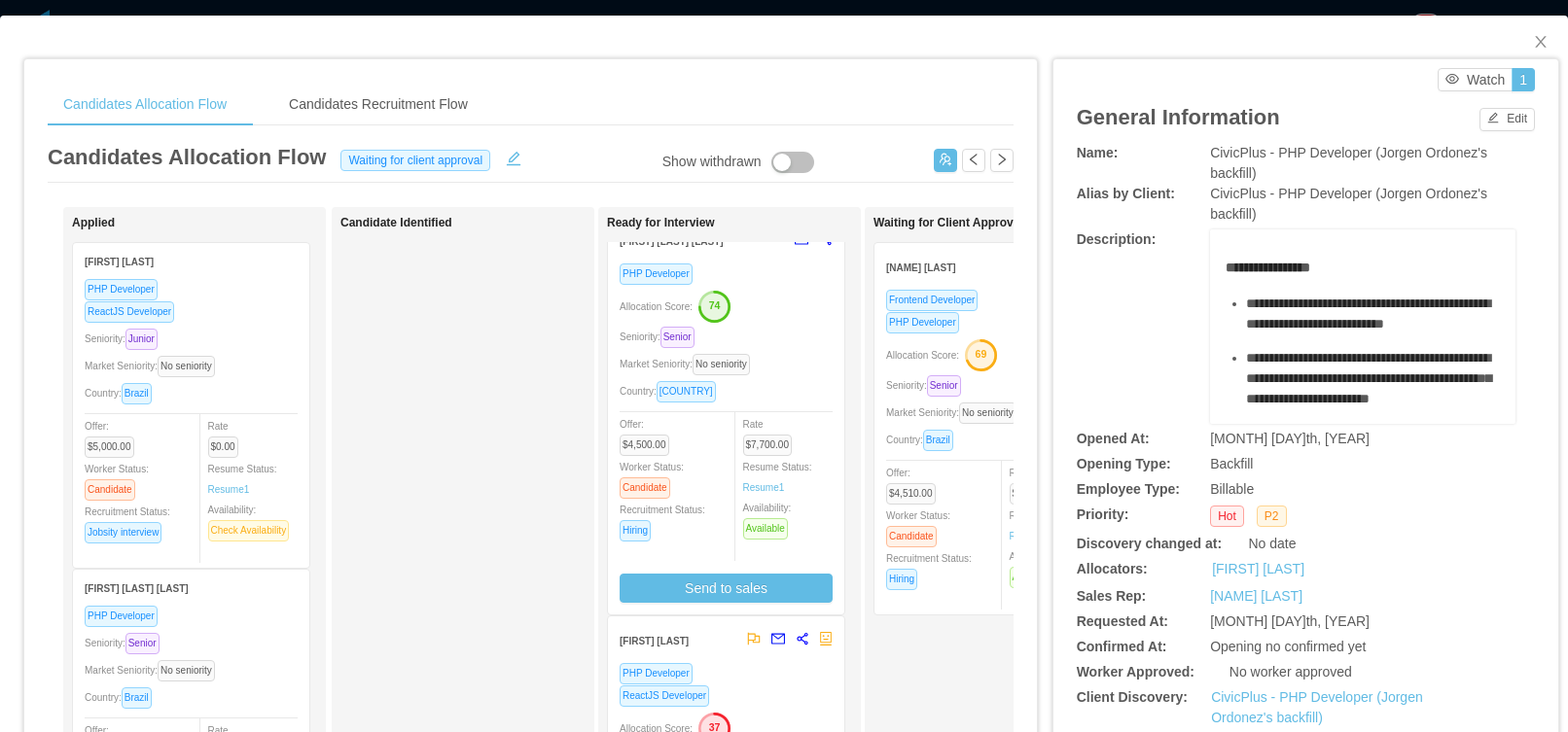 click on "Seniority:   Senior" at bounding box center (726, 336) 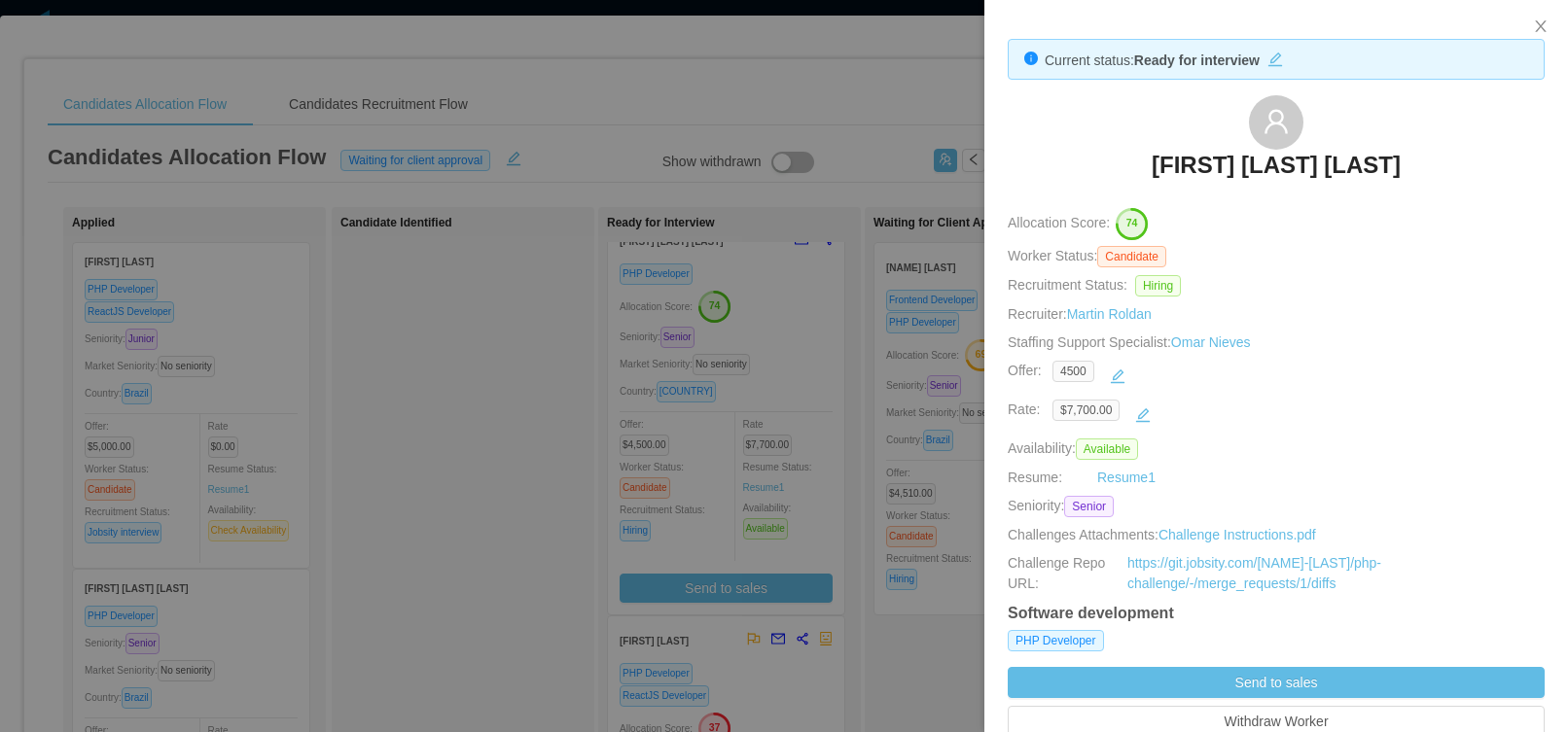 click on "Current status:  Ready for interview Gian Marco Llasaca Allocation Score:   74 Worker Status:   Candidate Recruitment Status:   Hiring Recruiter:   Martin Roldan Staffing Support Specialist:   Omar Nieves Offer: 4500 Rate: $7,700.00 Availability:   Available Resume:   Resume  1 Seniority:   Senior Challenges Attachments:   Challenge Instructions.pdf Challenge Repo URL:   https://git.jobsity.com/gmllasacas/php-challenge/-/merge_requests/1/diffs Software development PHP Developer Send to sales Withdraw Worker Reject Worker Remove Worker Share Worker Comments Timeline Add Comment Allocation Sent To Client Patricia Ponce Jul 31st, 2025 4:44 PM was sent to Client Allocation Sent To Sales Omar Nieves Jul 31st, 2025 4:01 PM was sent to the Sales Team" at bounding box center (1276, 819) 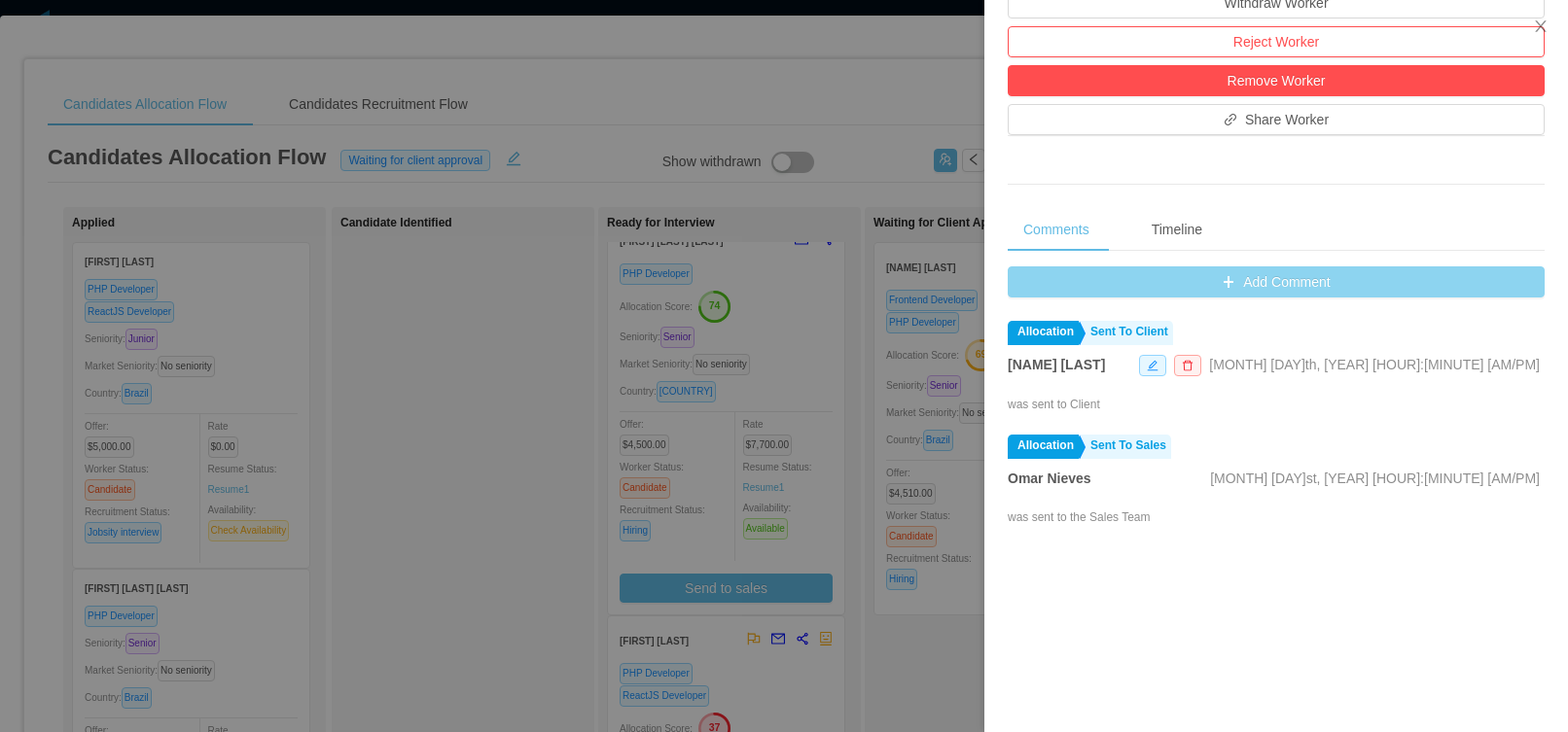 scroll, scrollTop: 730, scrollLeft: 0, axis: vertical 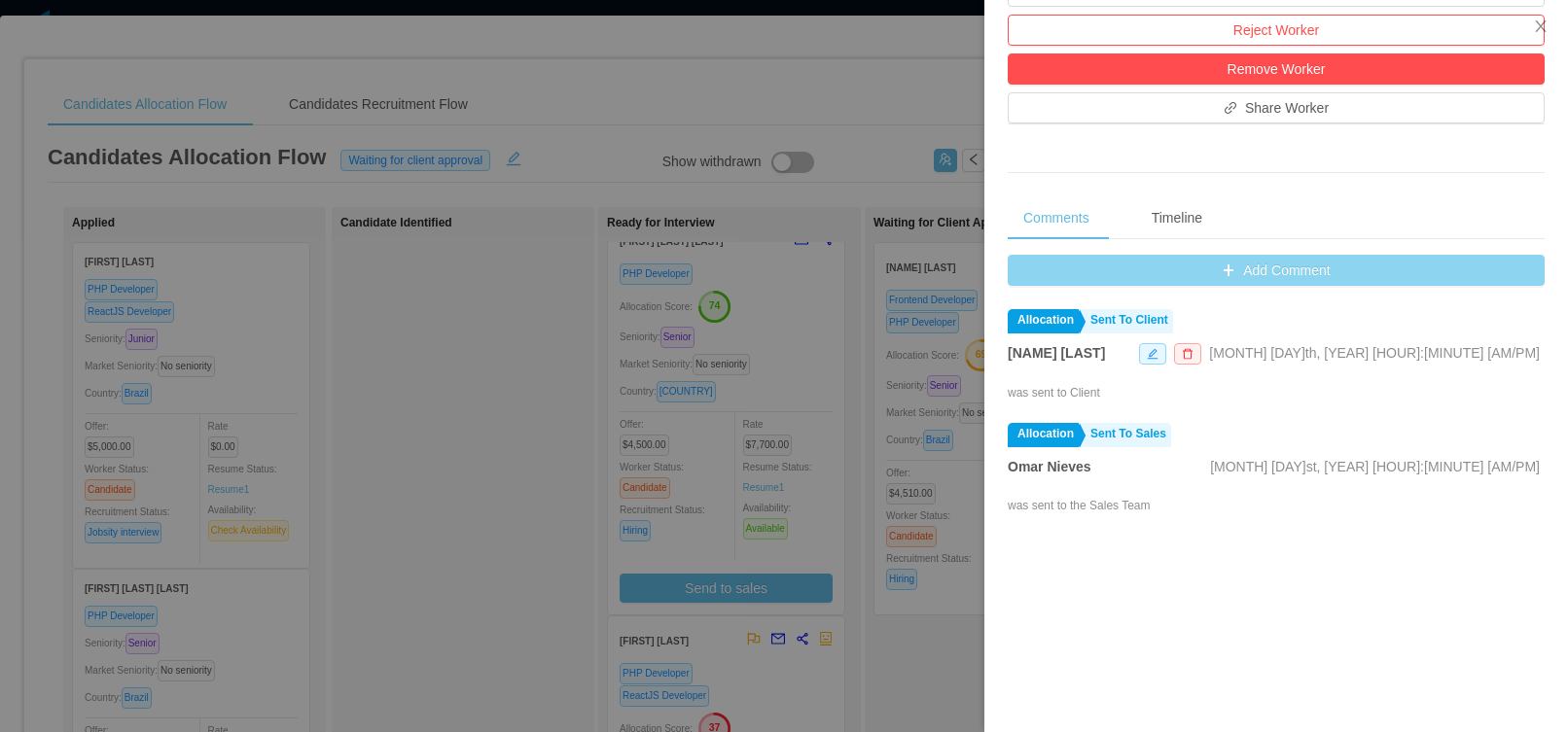 click on "Add Comment" at bounding box center (1276, 270) 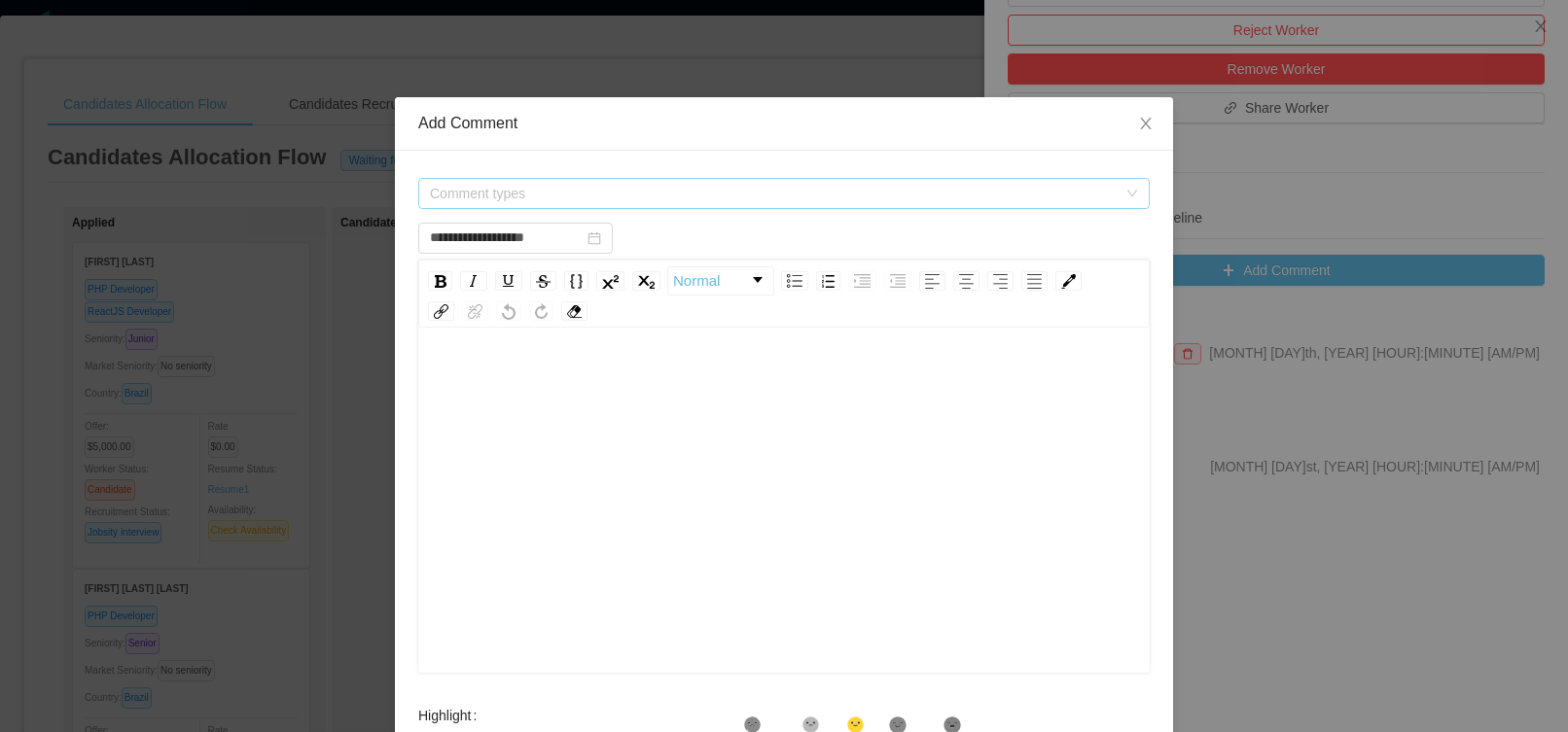 click on "Comment types" at bounding box center [773, 193] 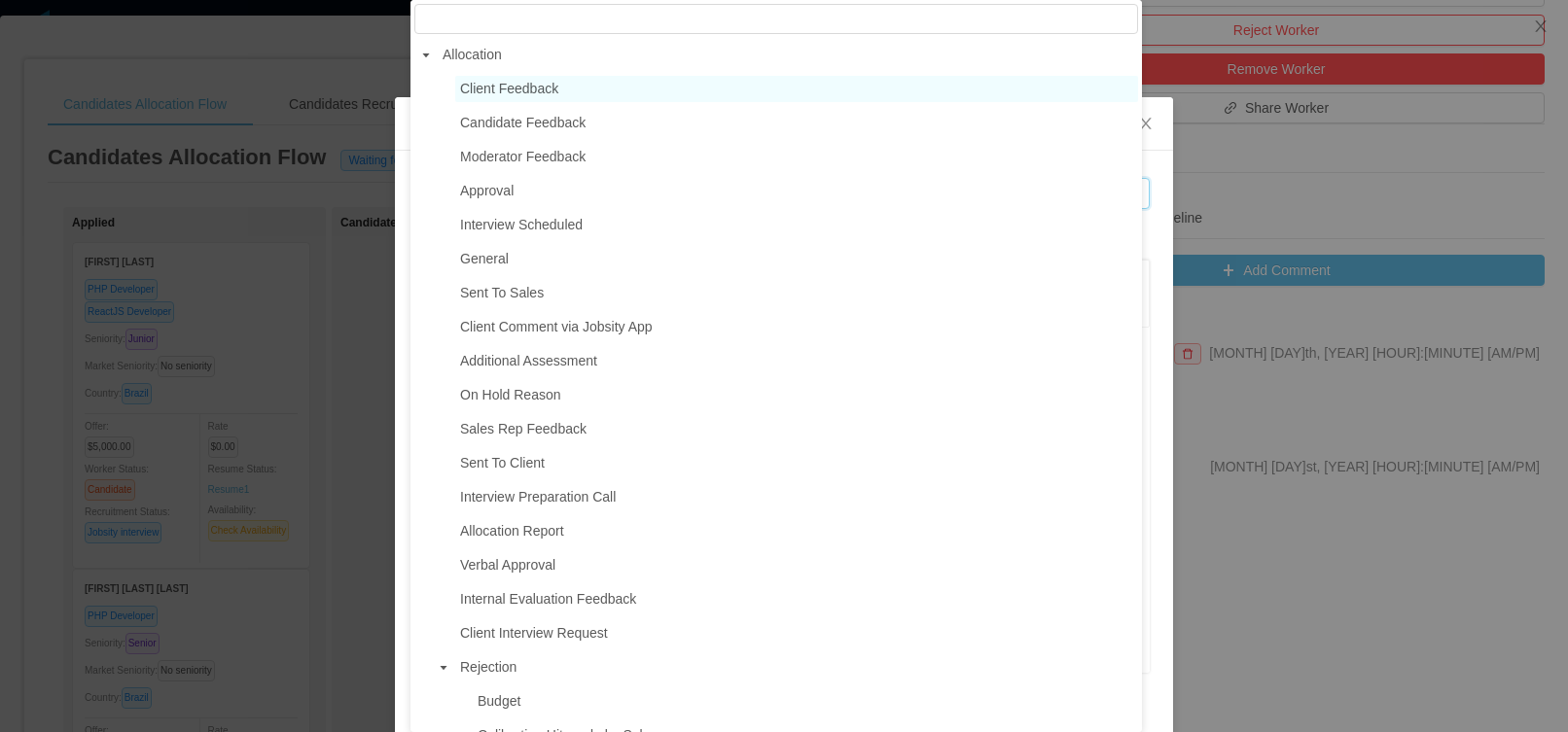 click on "Client Feedback" at bounding box center [509, 88] 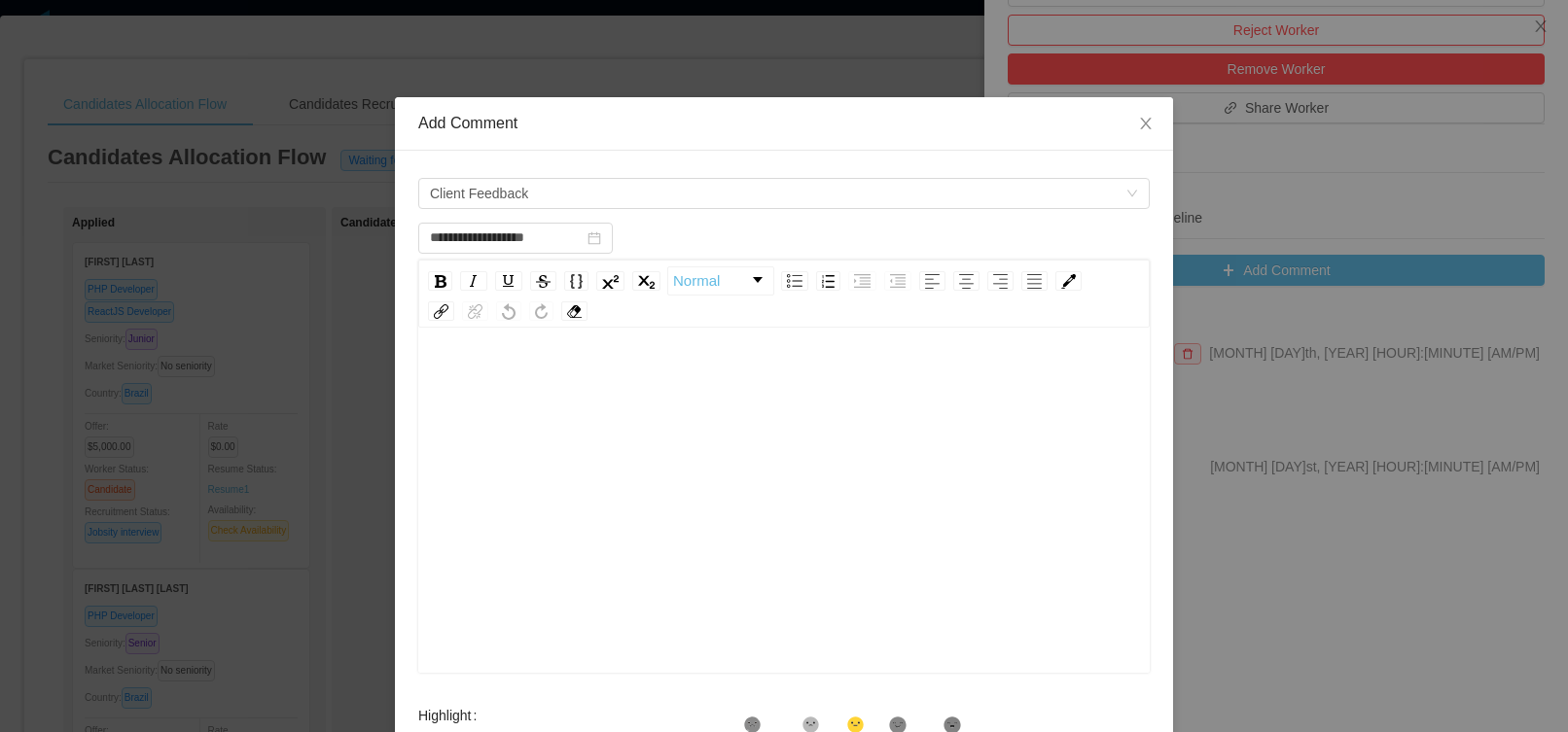 click at bounding box center (784, 380) 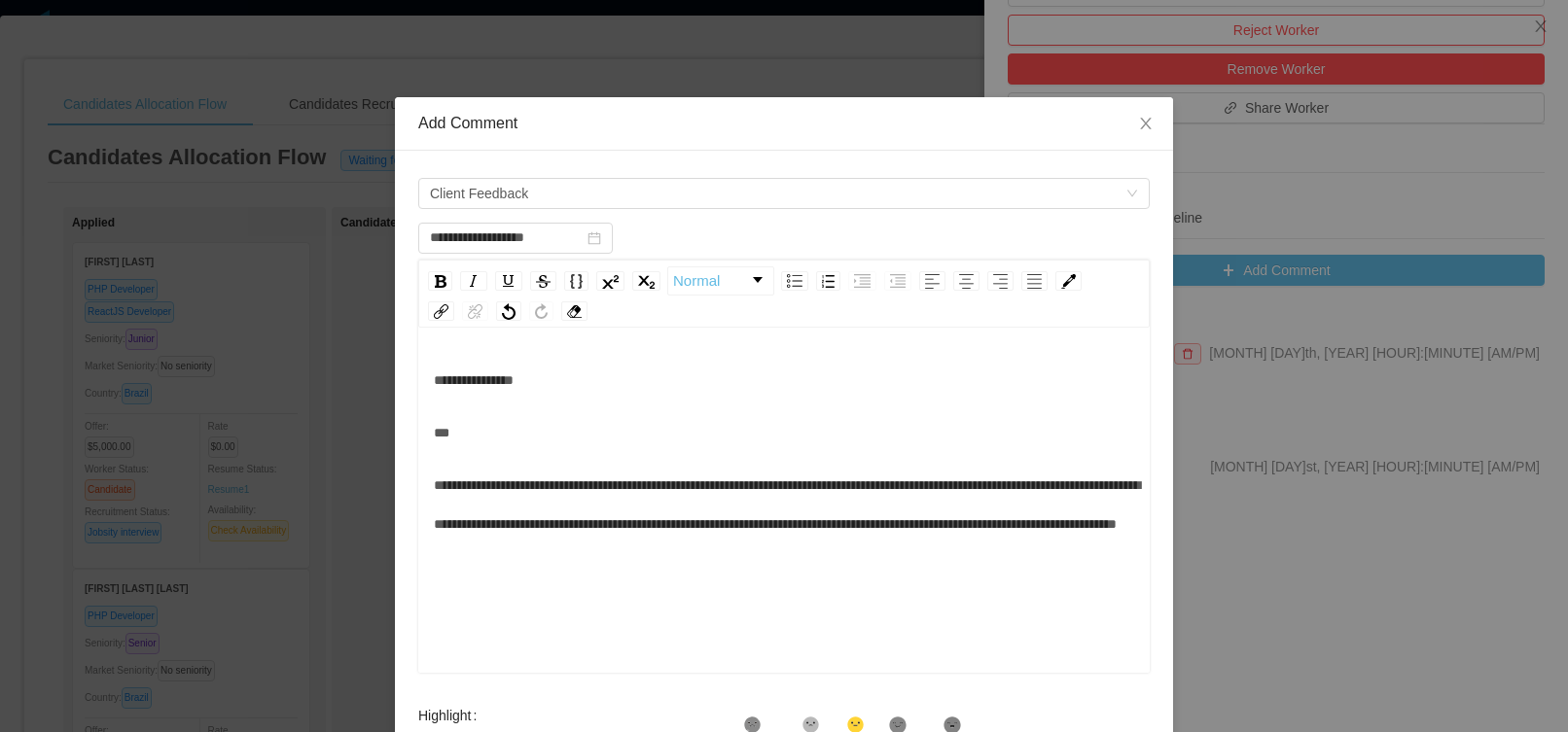 click on "**********" at bounding box center (787, 505) 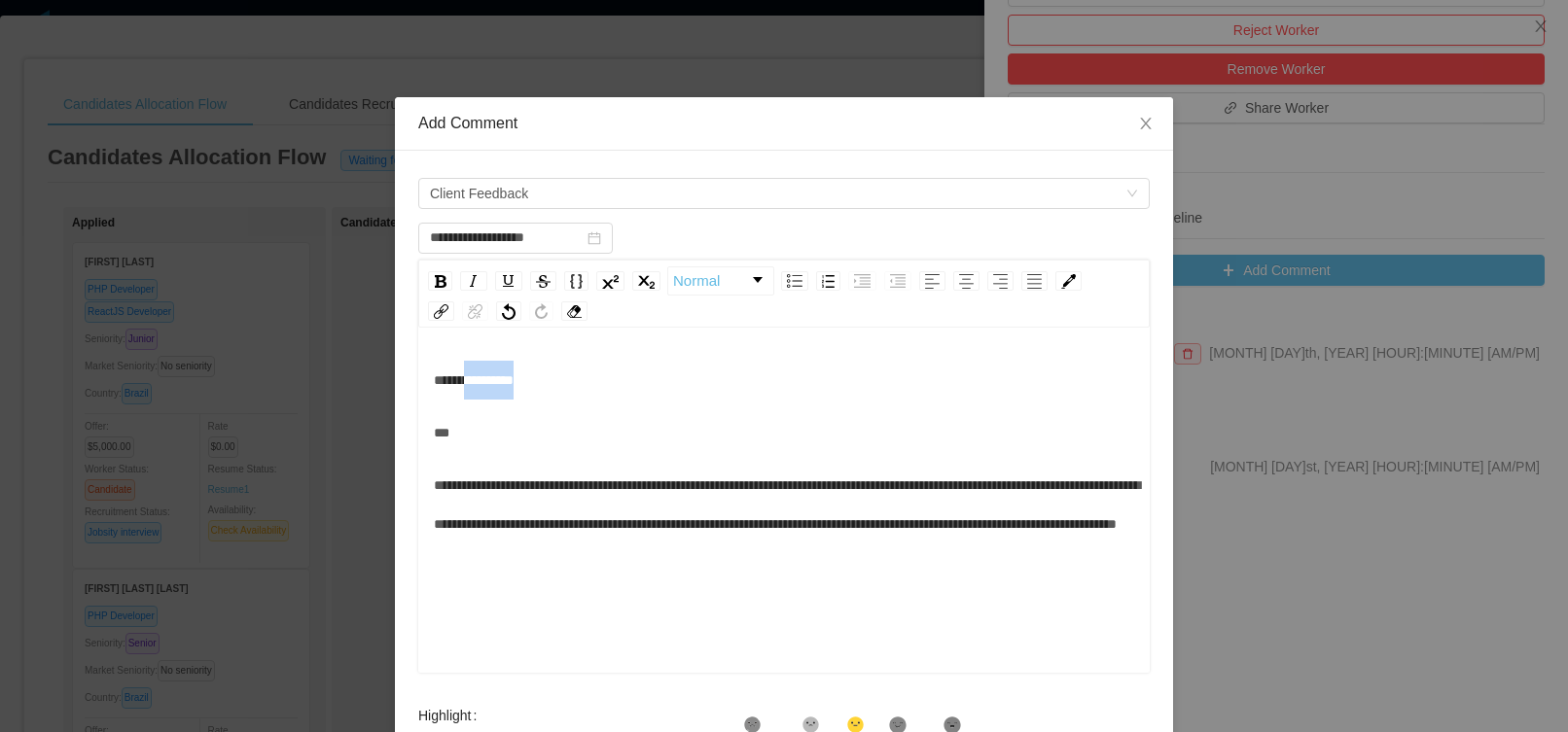 drag, startPoint x: 534, startPoint y: 384, endPoint x: 470, endPoint y: 380, distance: 64.1249 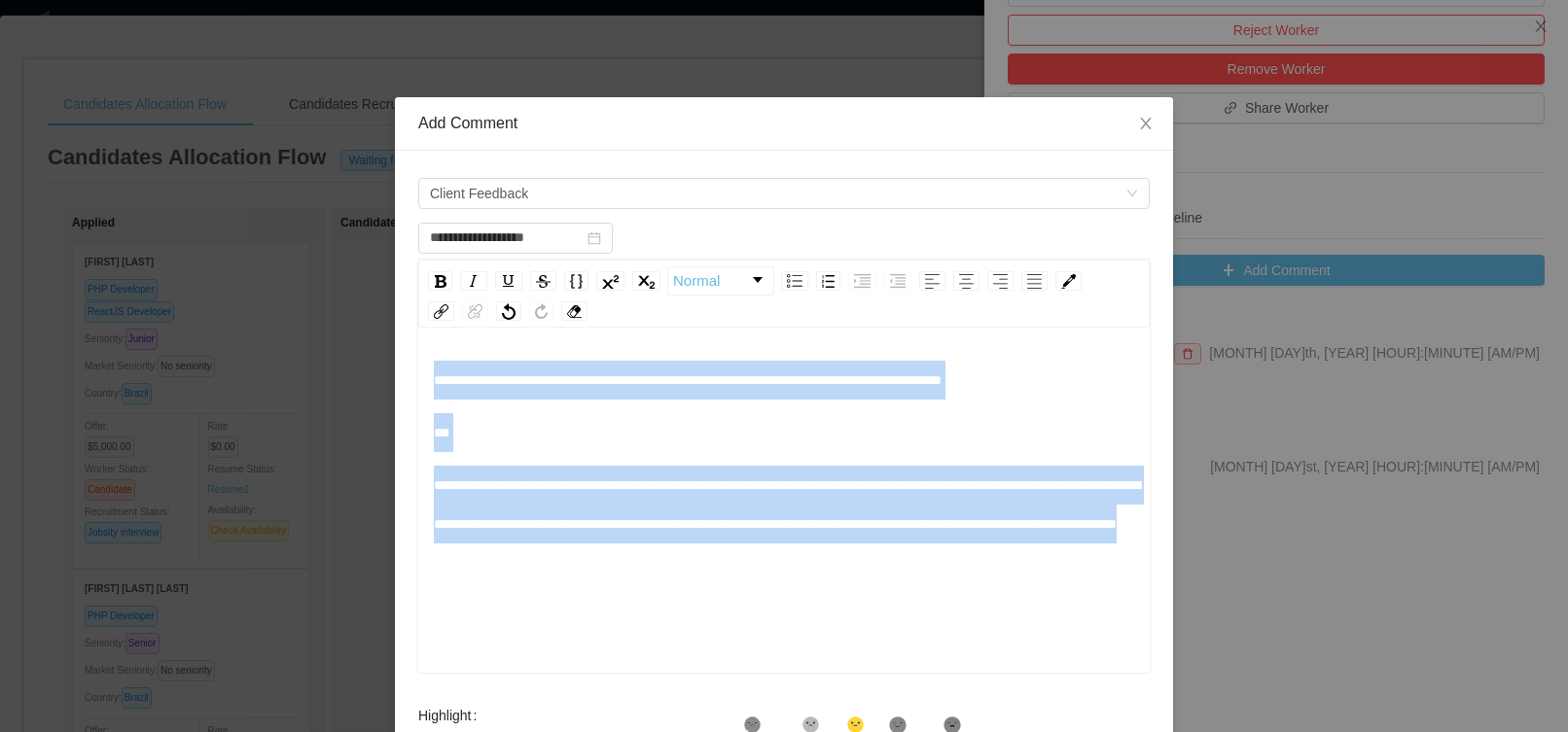 drag, startPoint x: 919, startPoint y: 576, endPoint x: 410, endPoint y: 365, distance: 551.0009 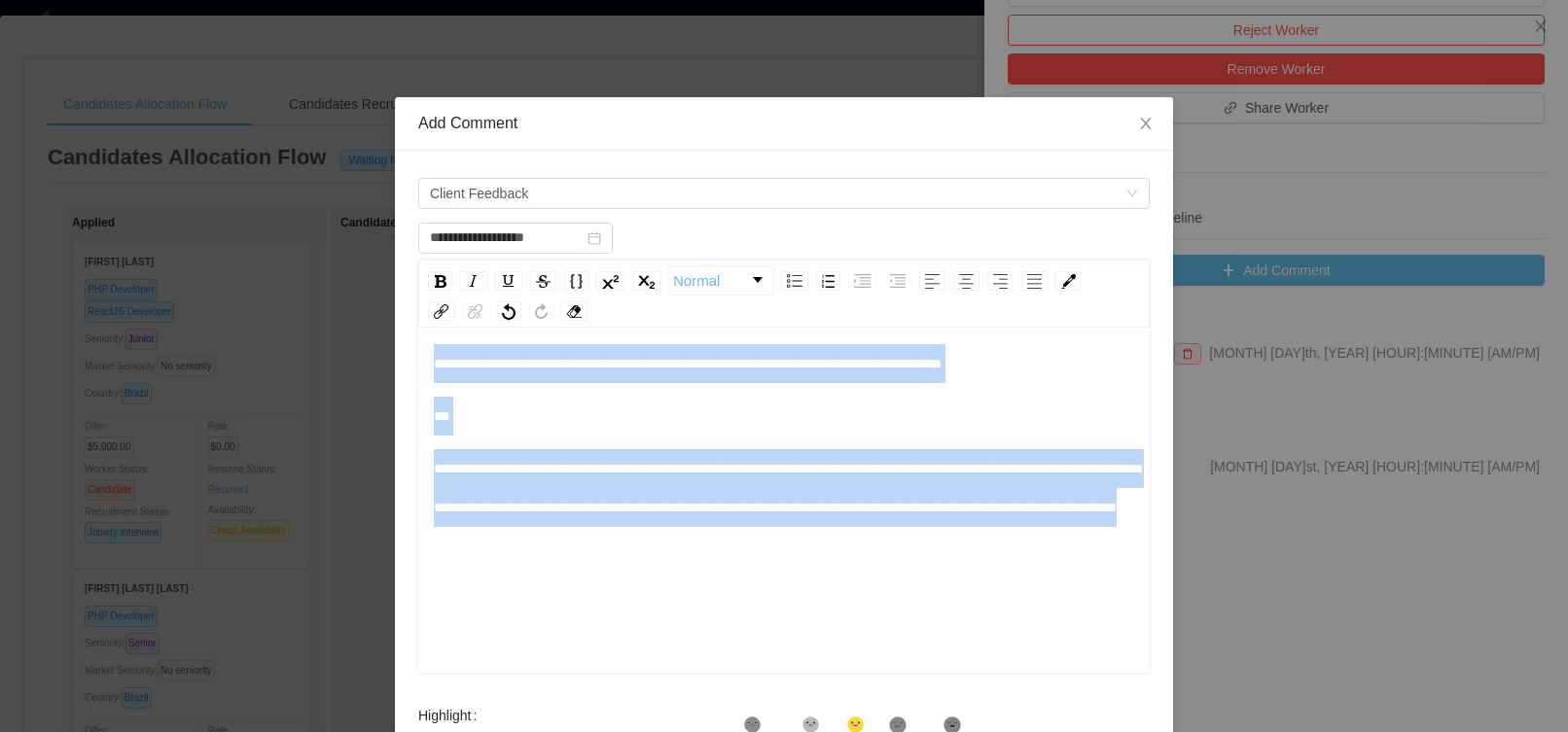 scroll, scrollTop: 43, scrollLeft: 0, axis: vertical 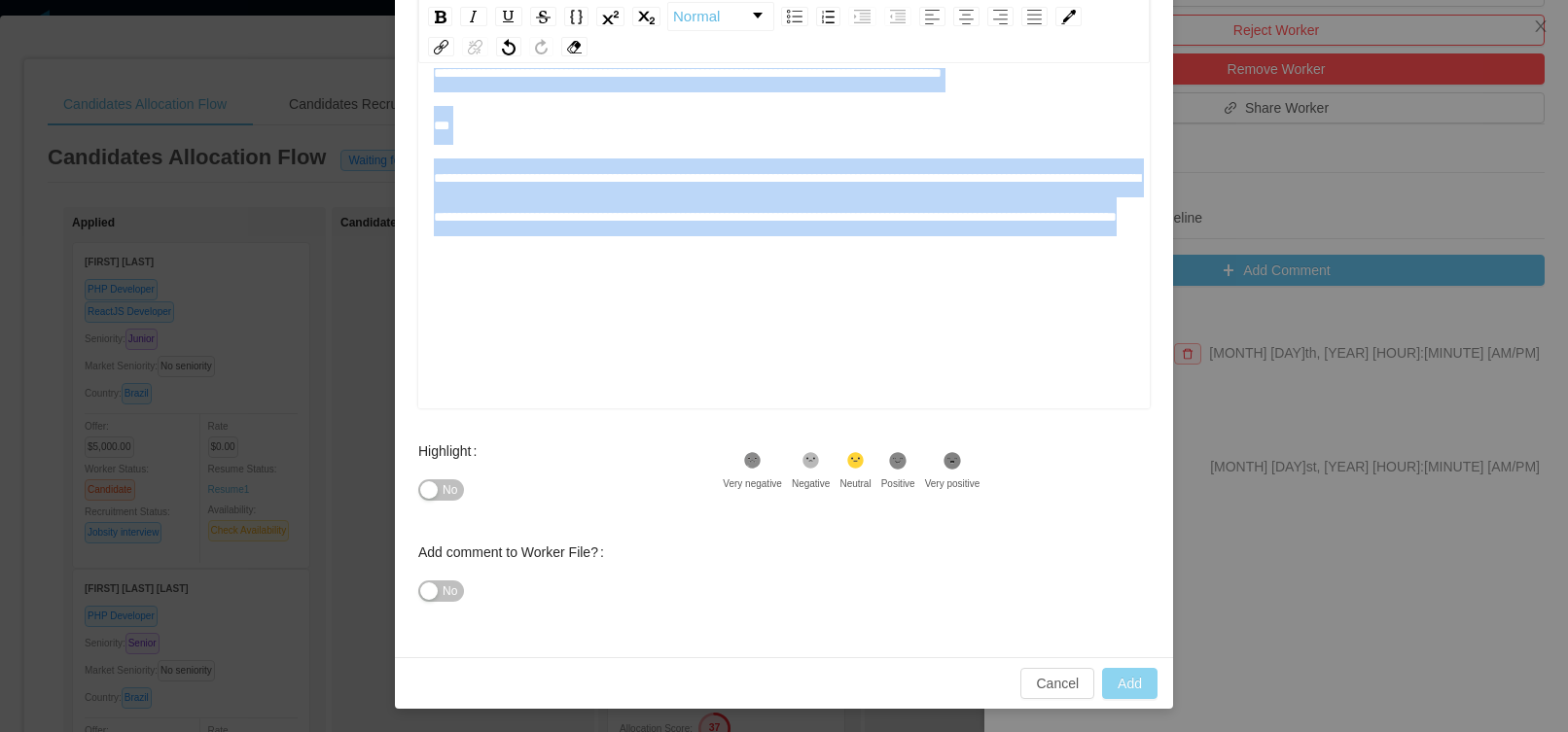 type on "**********" 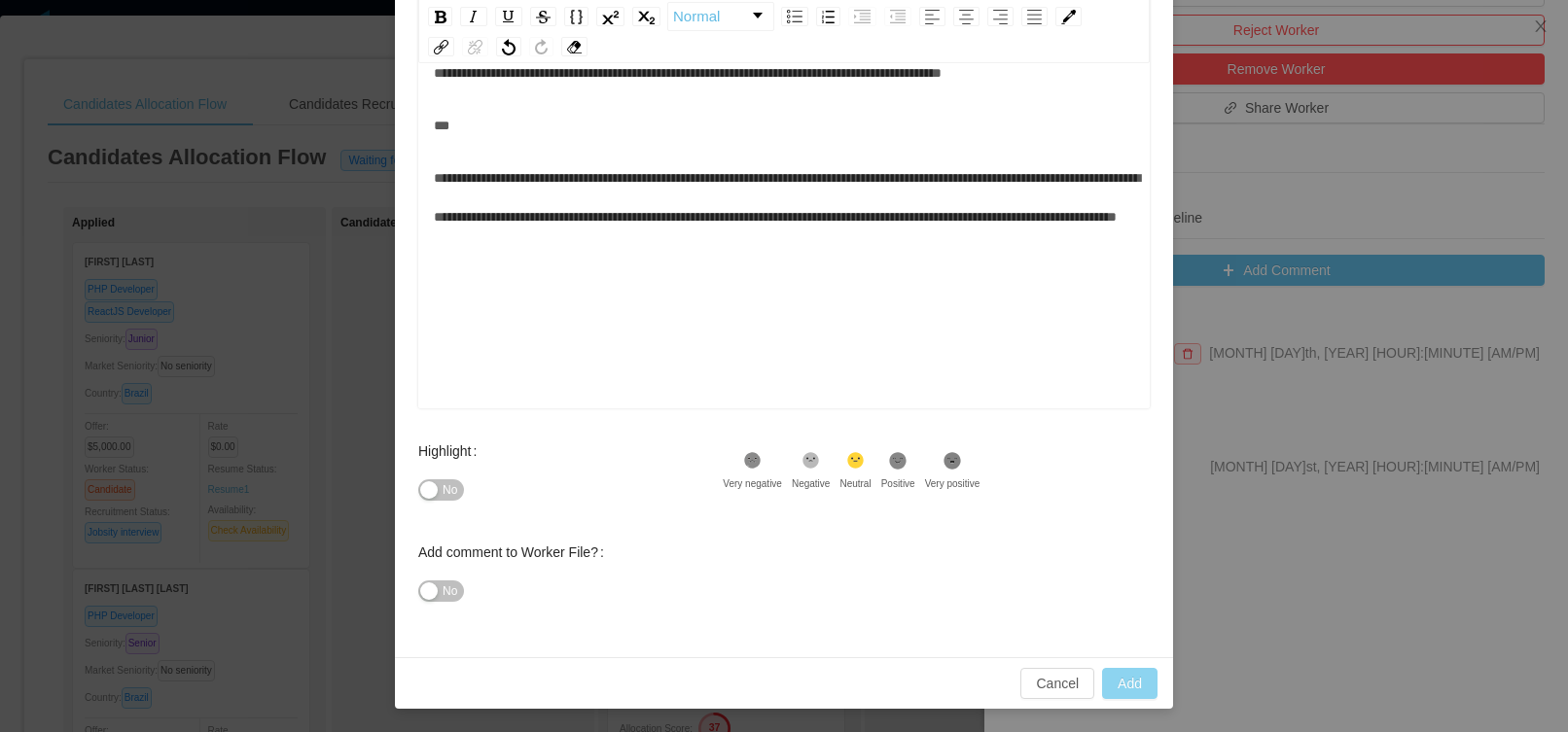 click on "Add" at bounding box center (1129, 683) 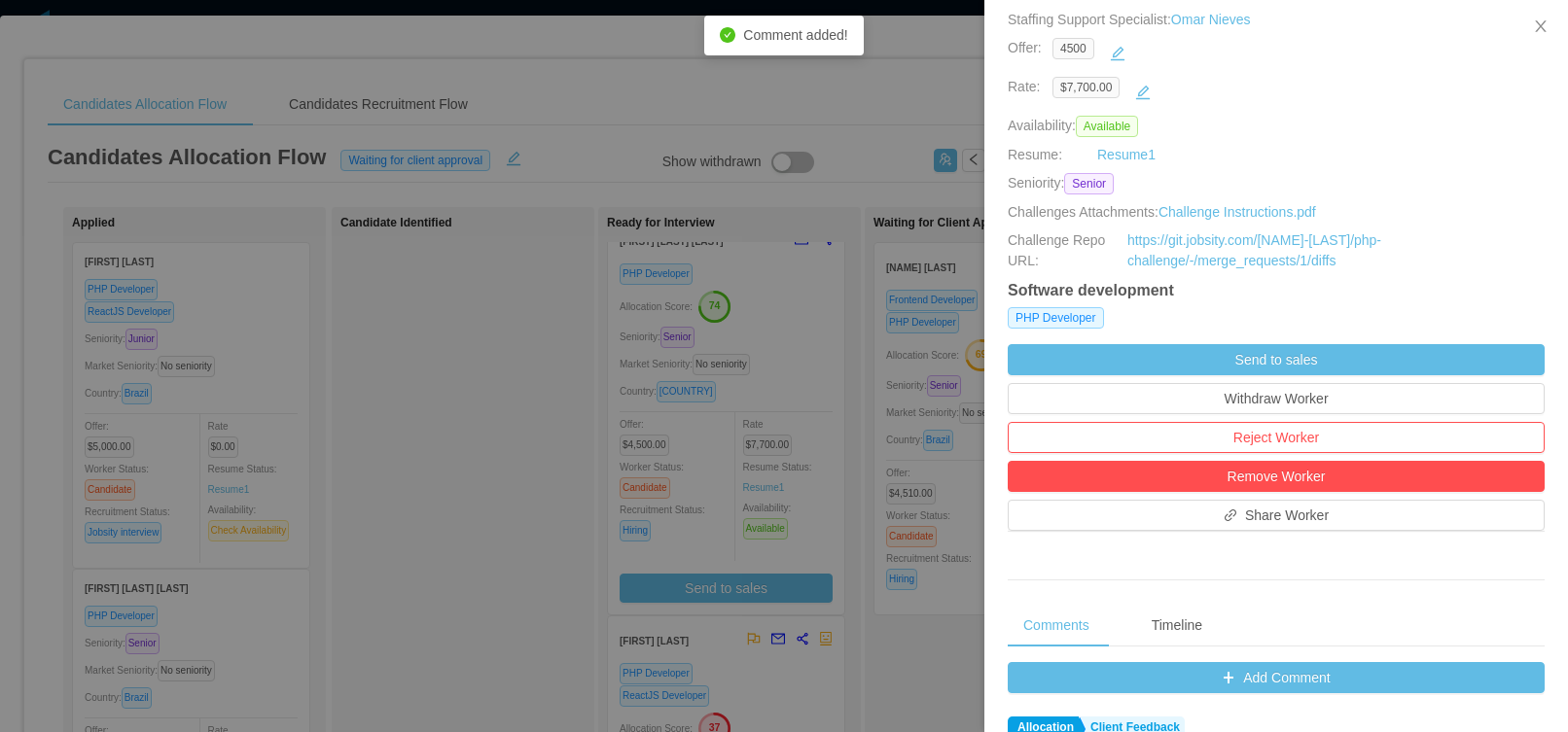 scroll, scrollTop: 0, scrollLeft: 0, axis: both 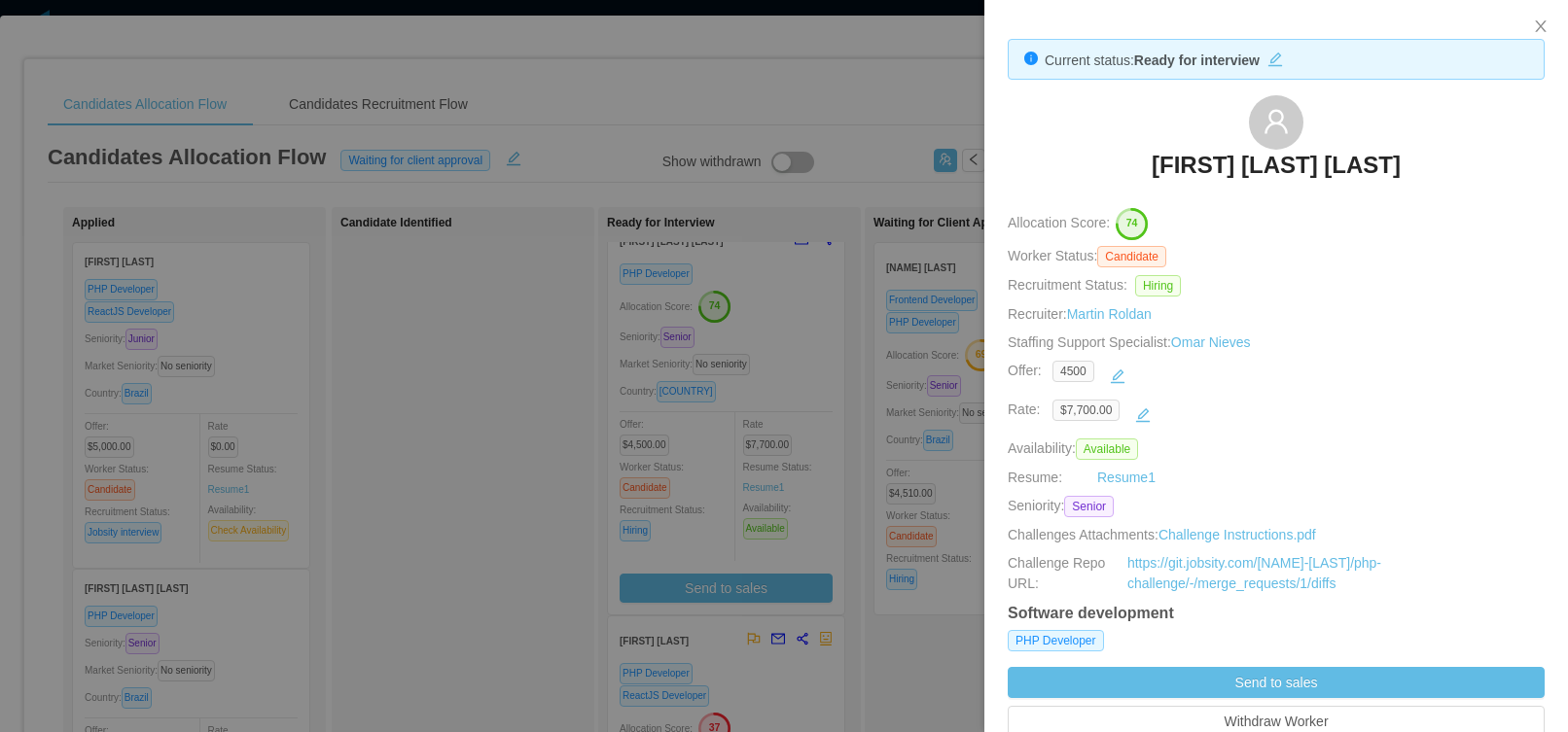 click at bounding box center [784, 366] 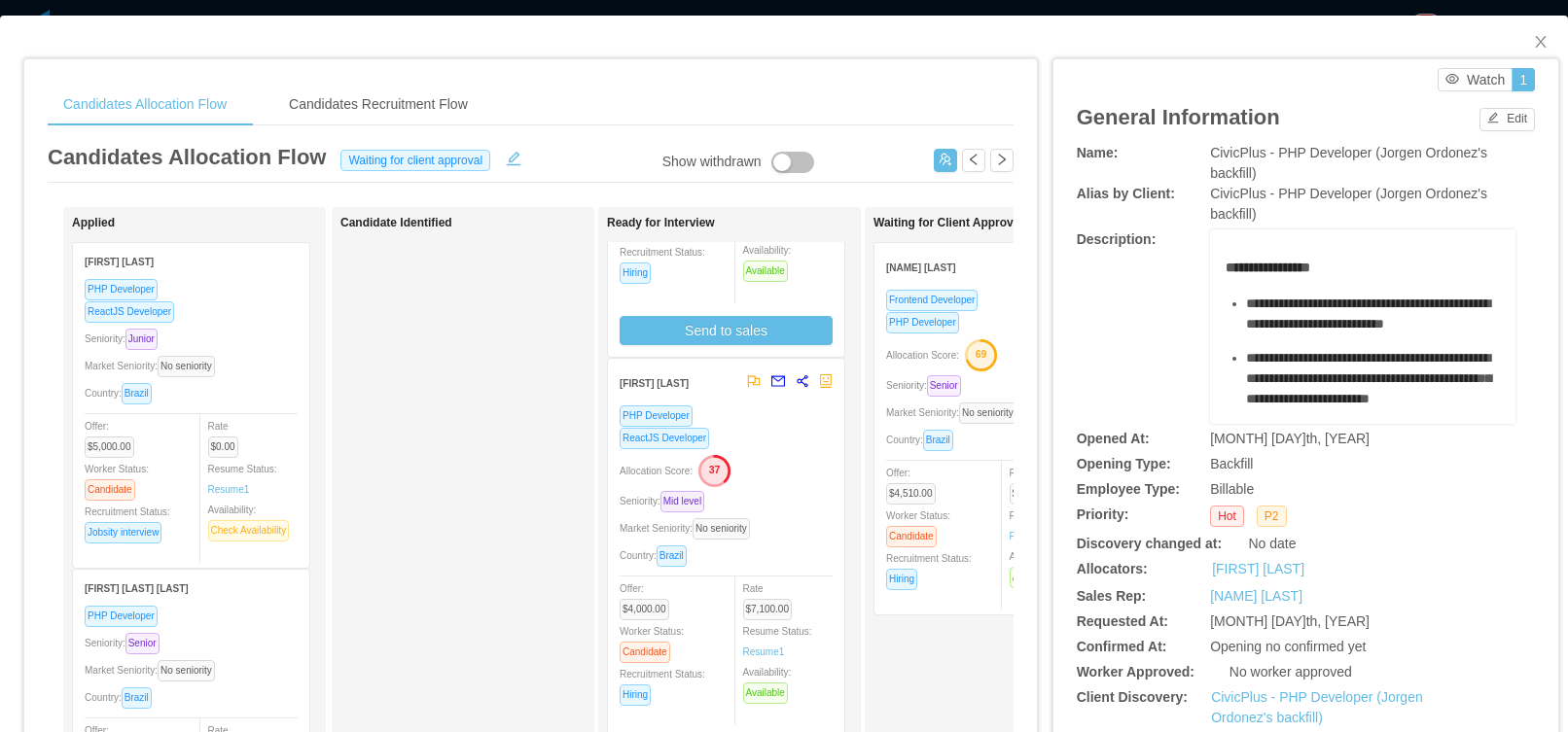 scroll, scrollTop: 293, scrollLeft: 0, axis: vertical 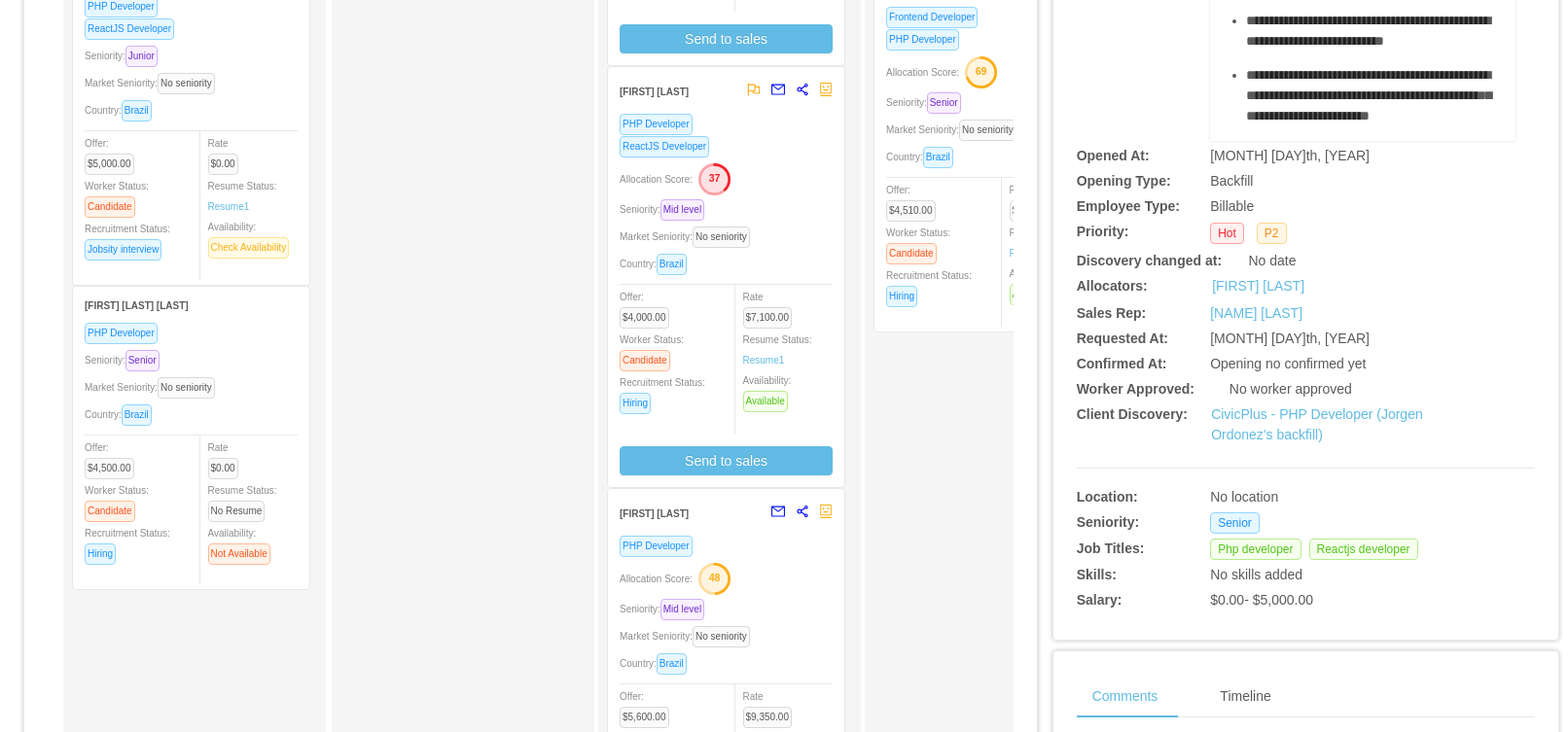 click on "Allocation Score:   37" at bounding box center [726, 178] 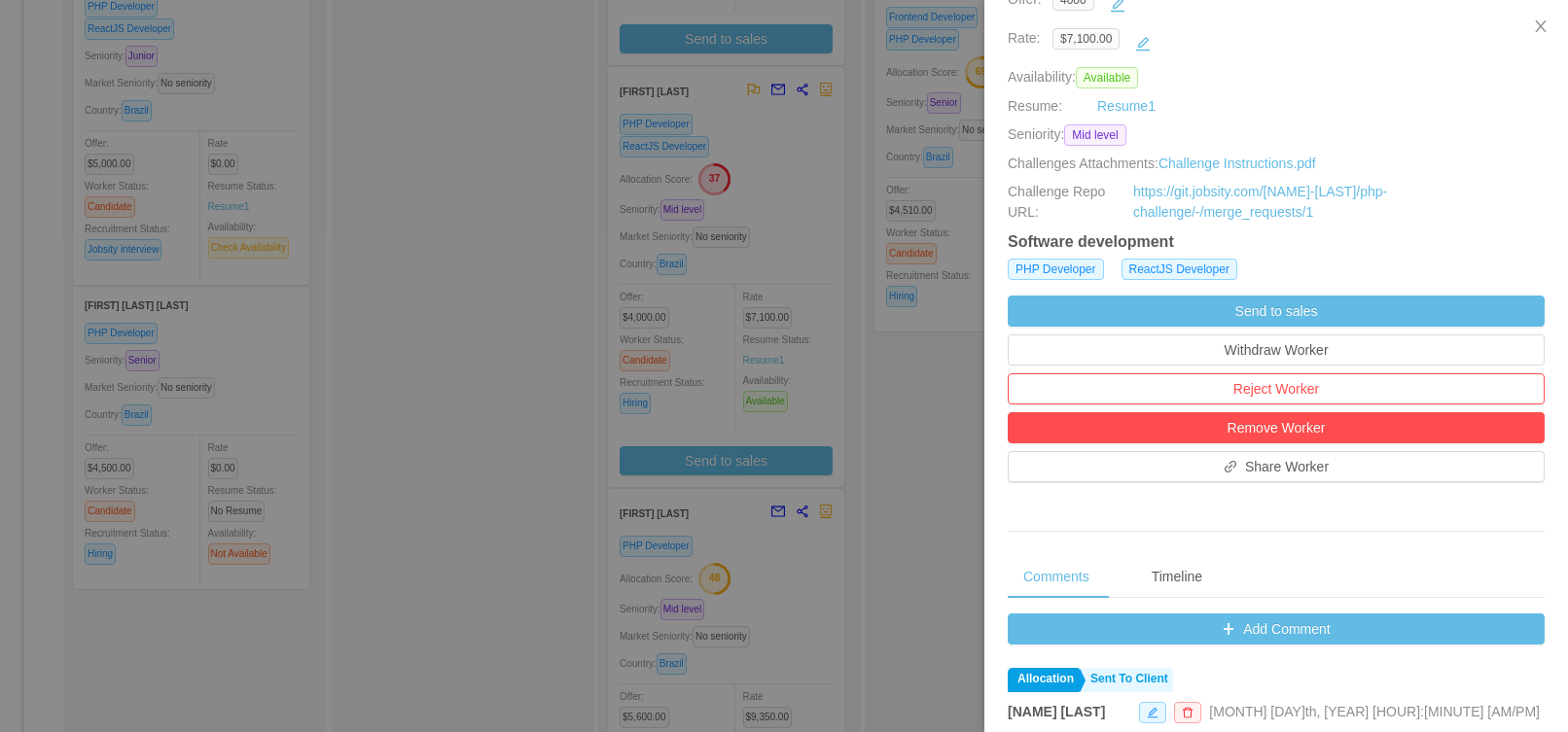 scroll, scrollTop: 945, scrollLeft: 0, axis: vertical 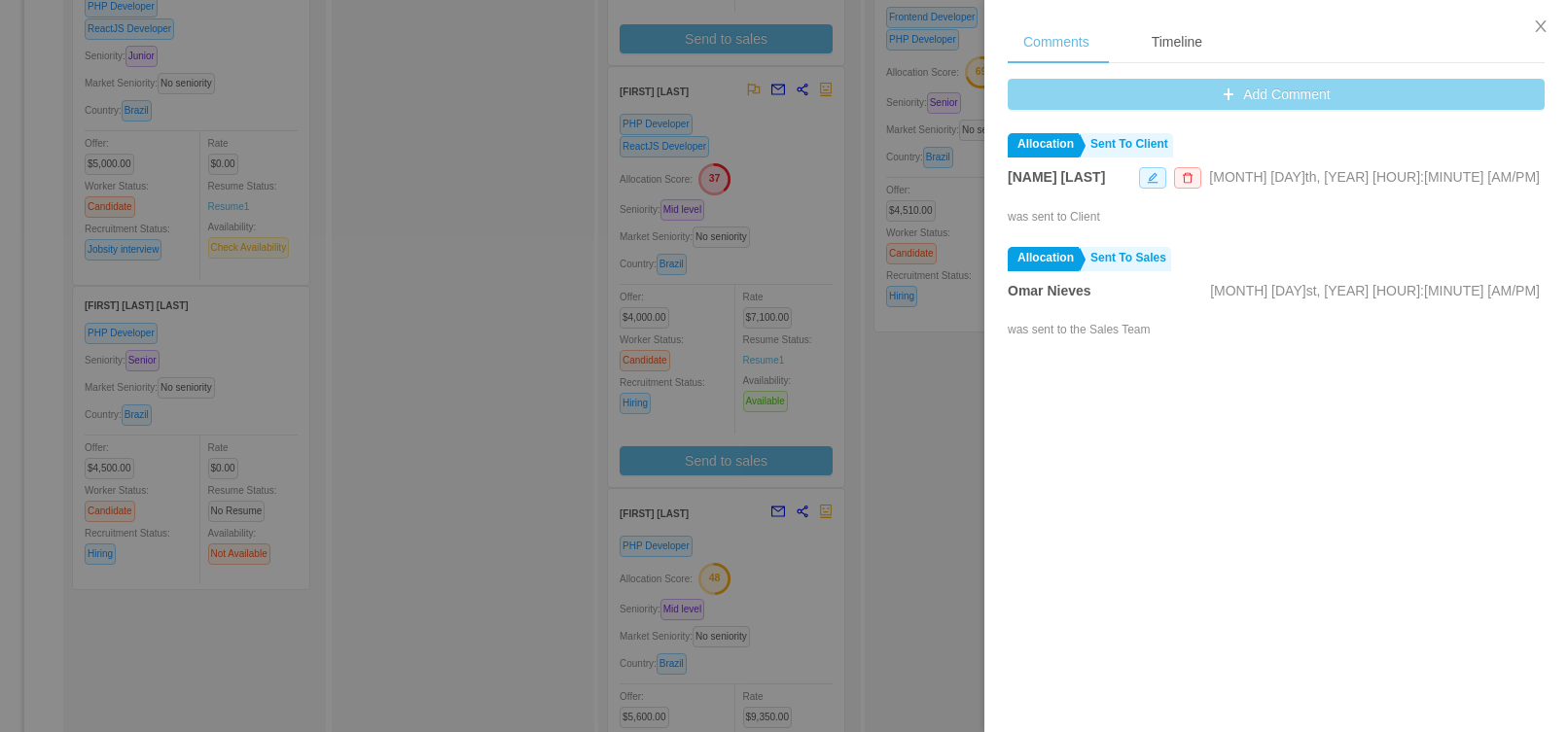 click on "Add Comment" at bounding box center [1276, 94] 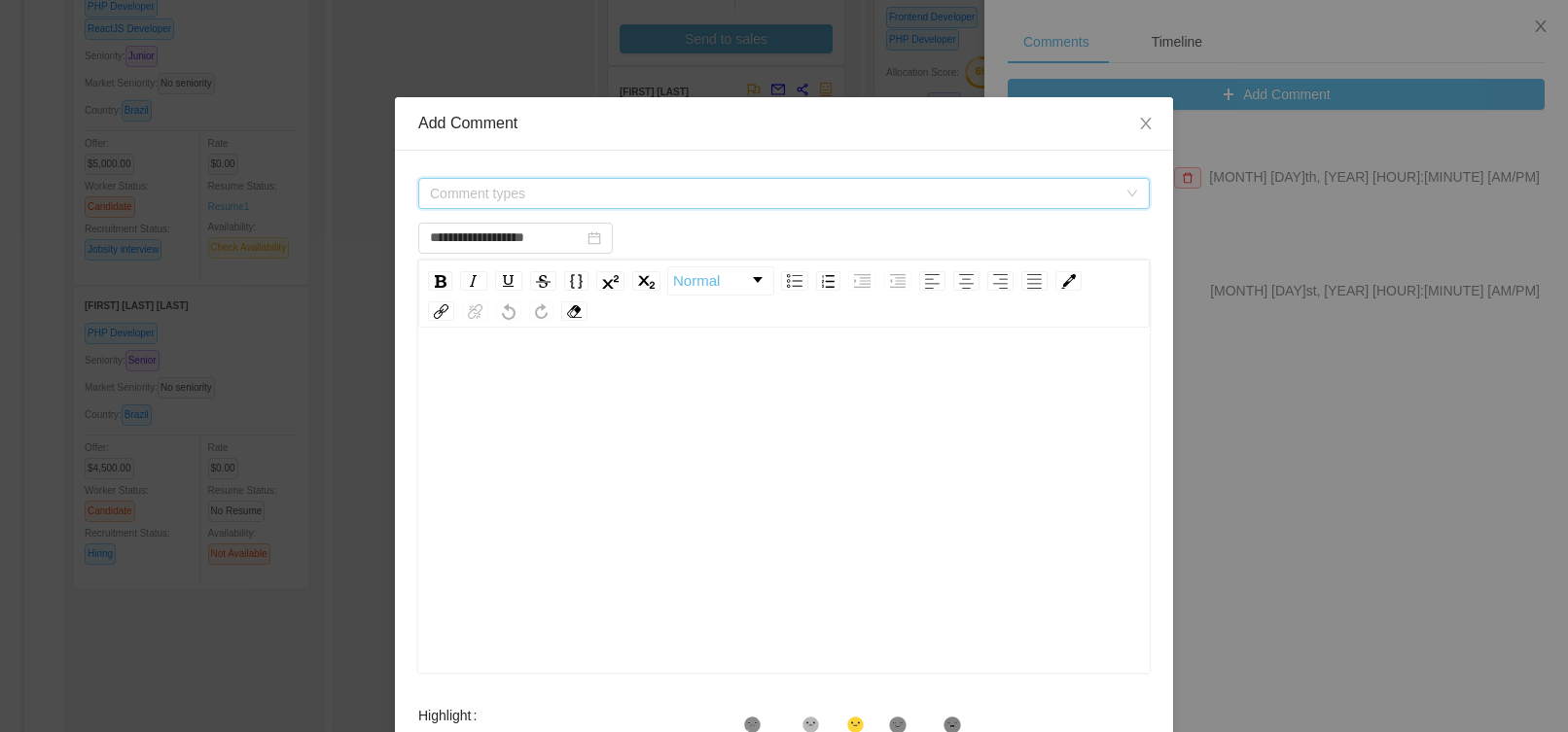 click on "Comment types" at bounding box center [773, 193] 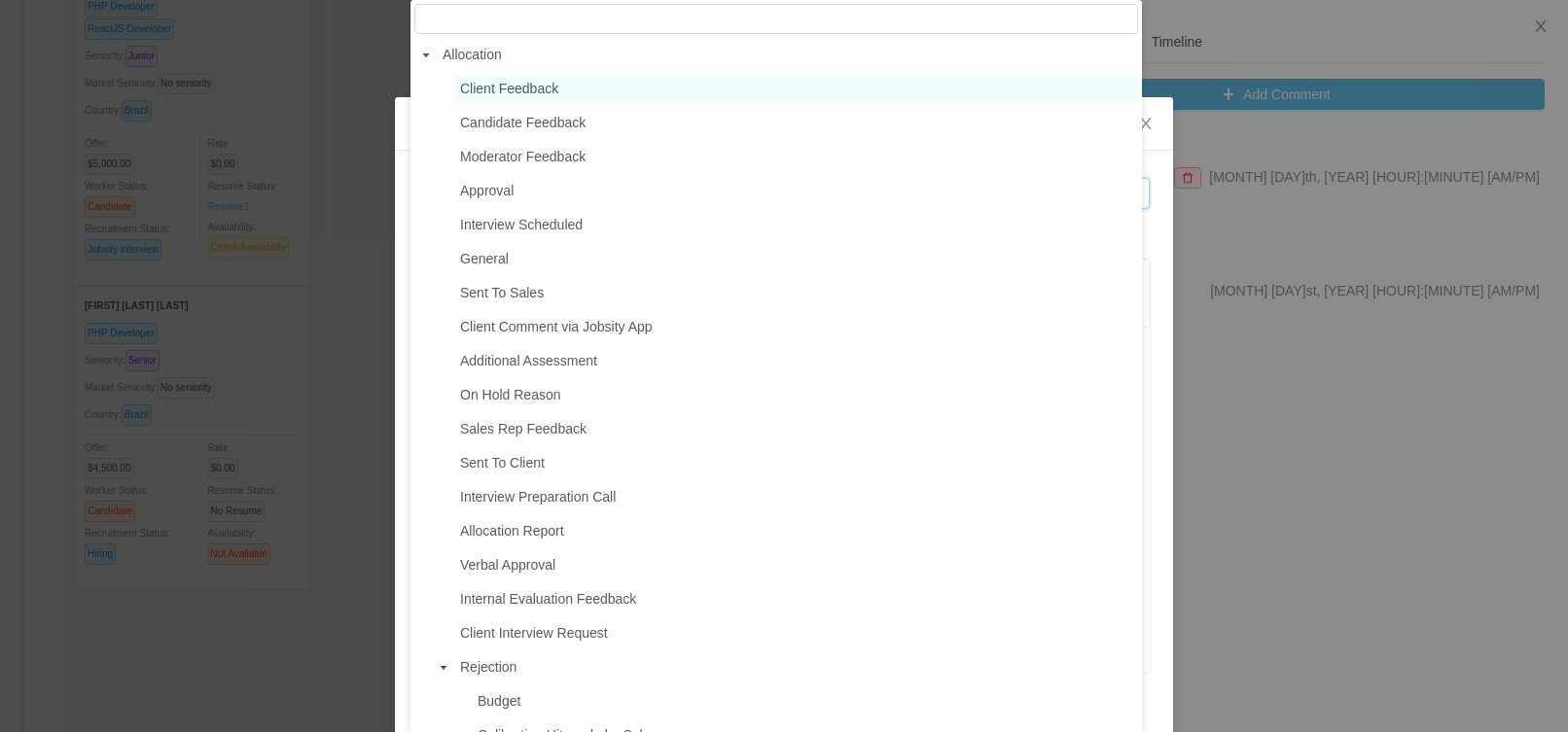 click on "Client Feedback" at bounding box center [509, 88] 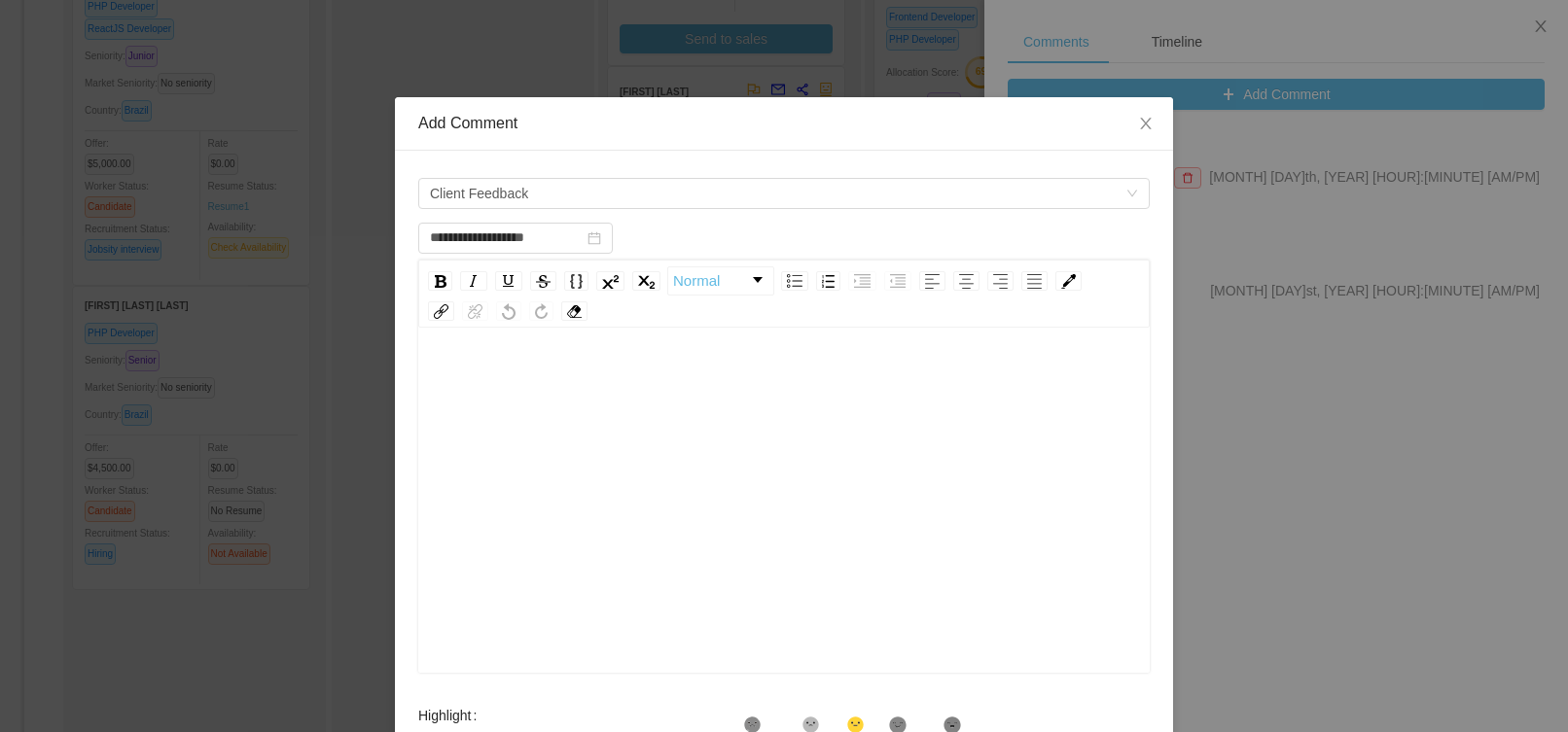 click at bounding box center [784, 503] 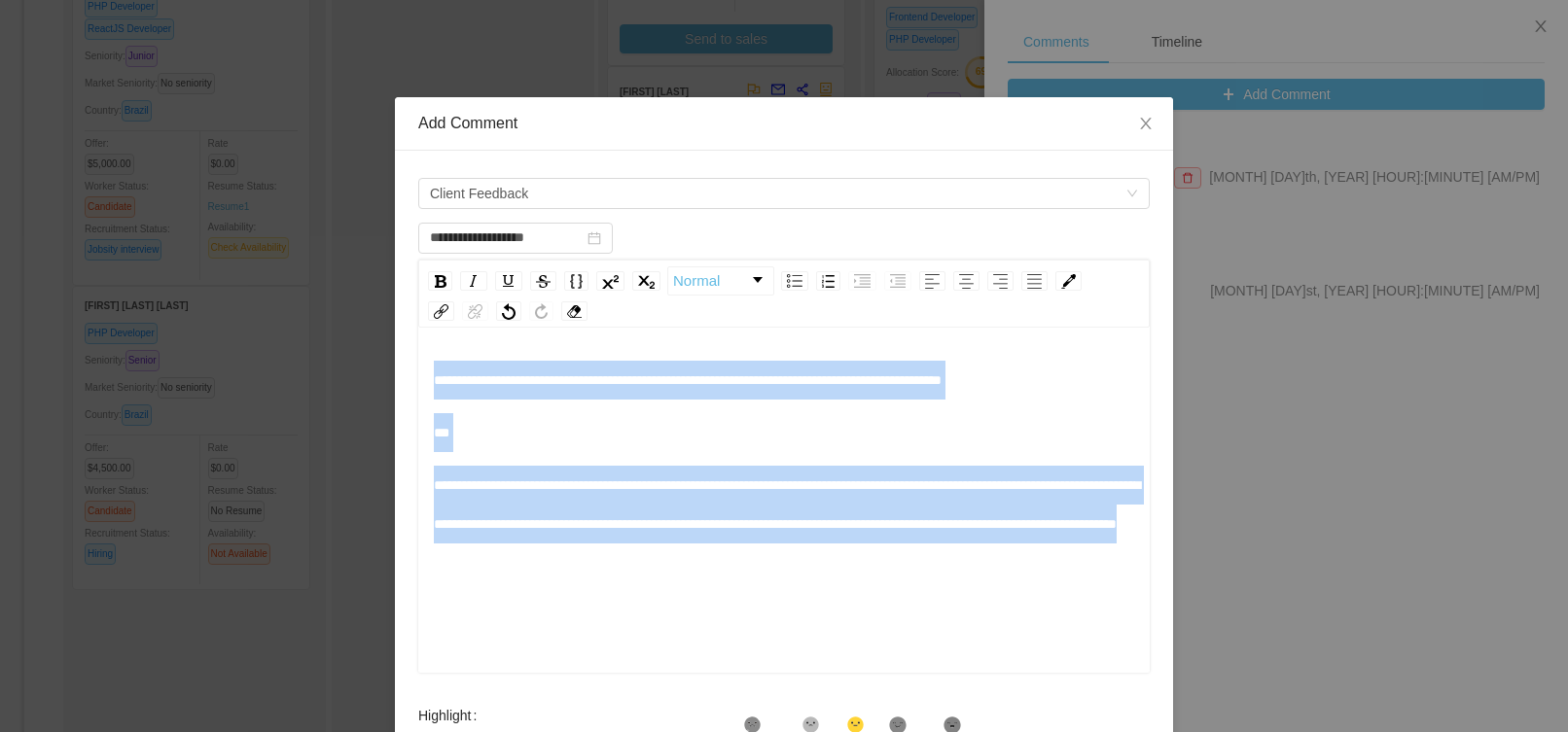 drag, startPoint x: 923, startPoint y: 561, endPoint x: 311, endPoint y: 346, distance: 648.6671 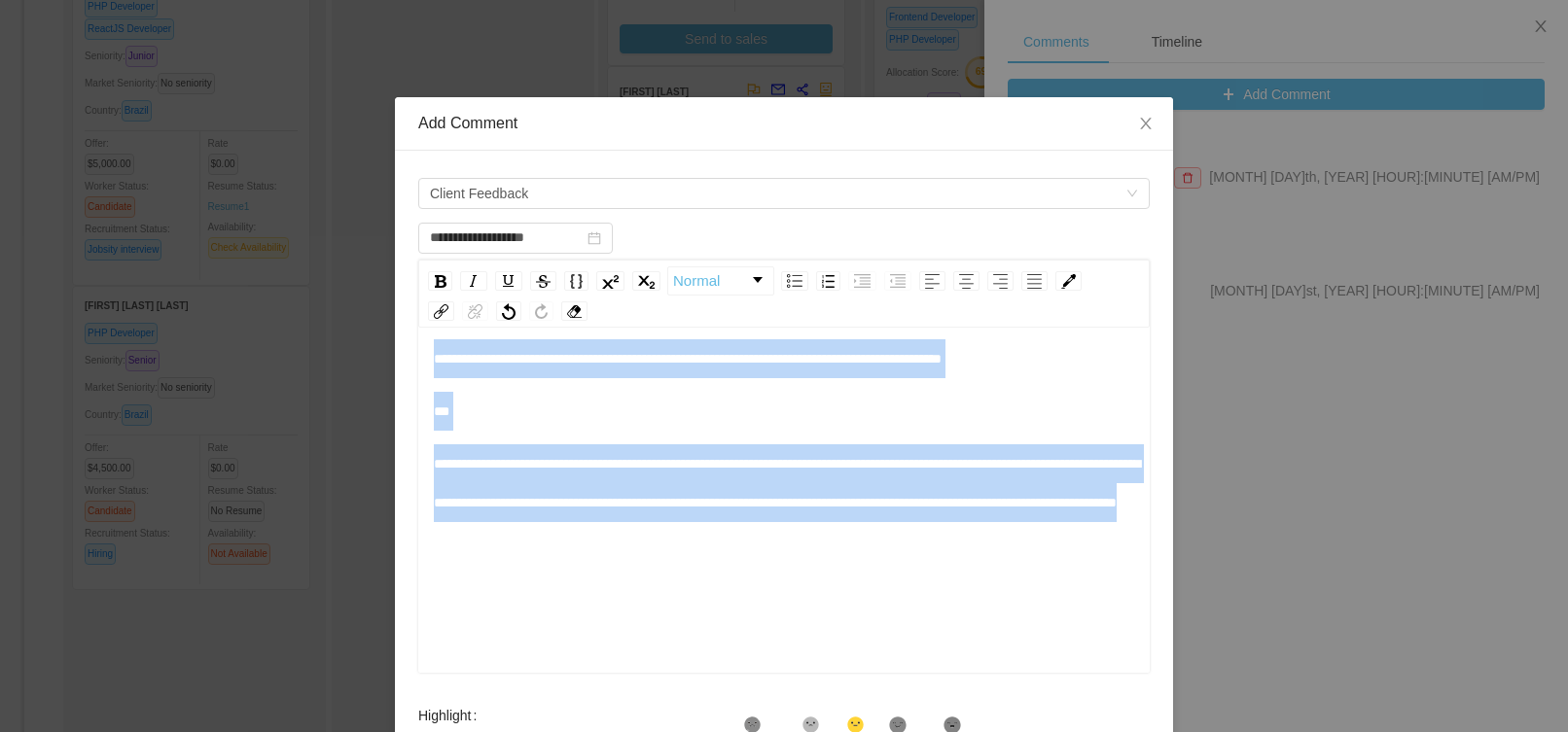 scroll, scrollTop: 43, scrollLeft: 0, axis: vertical 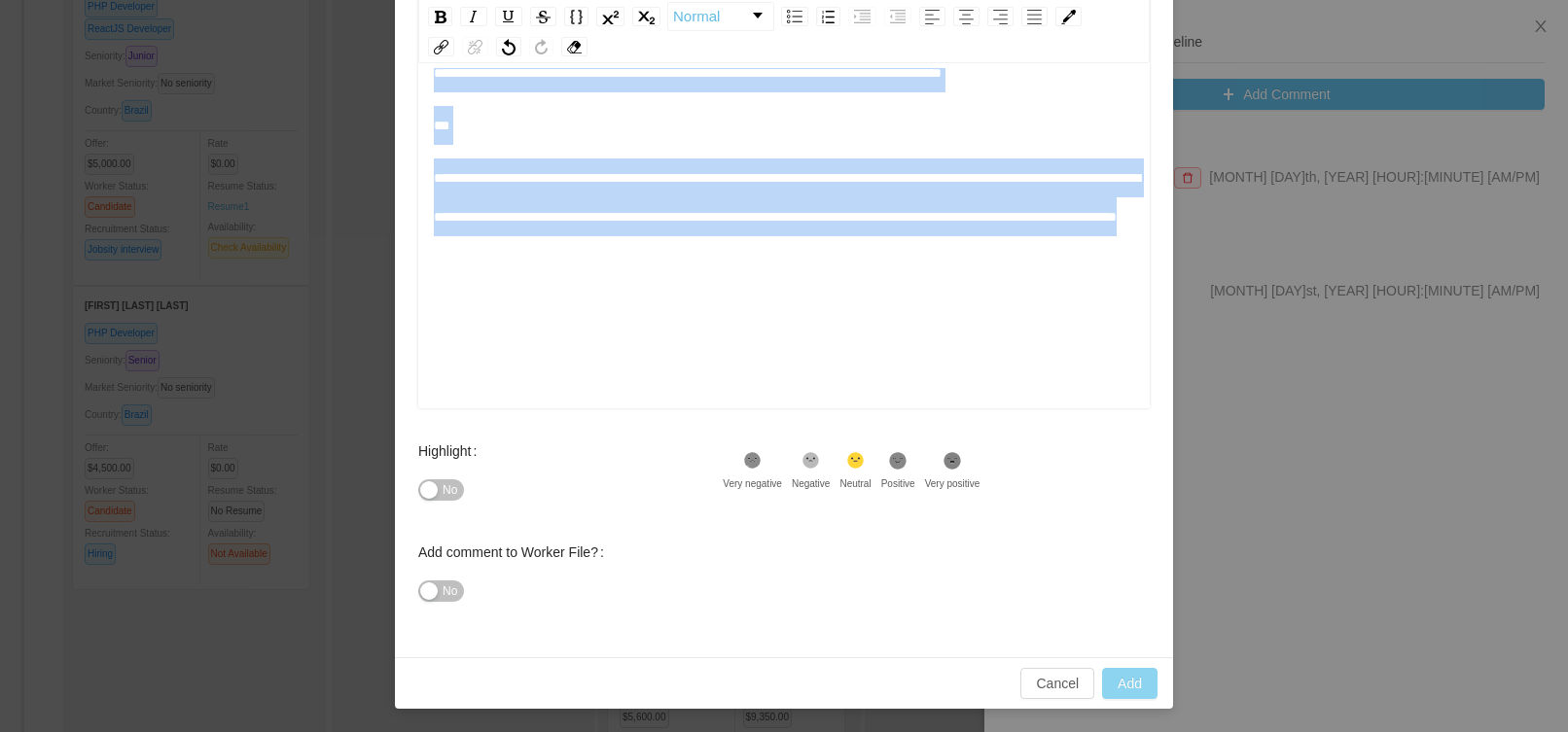 type on "**********" 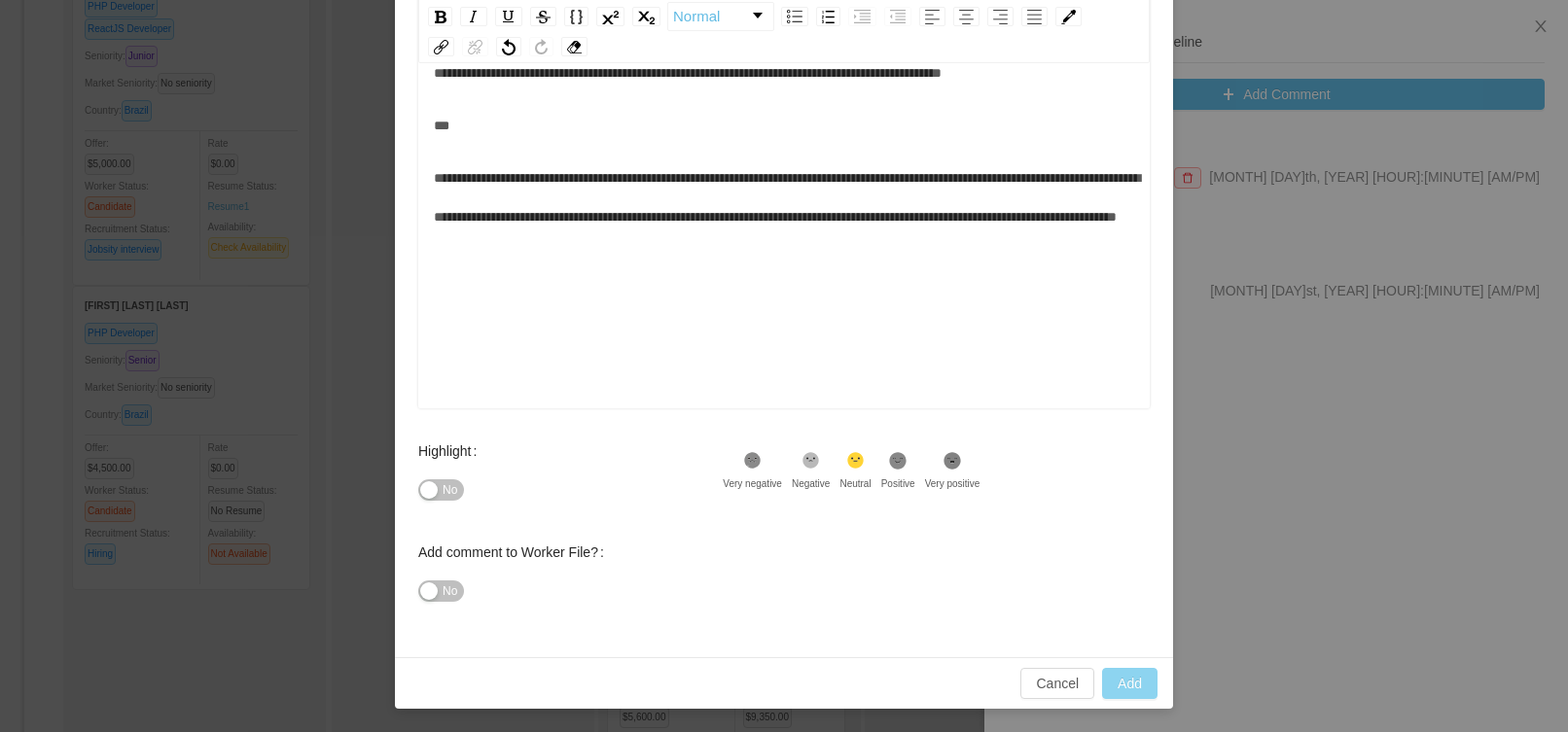 click on "Add" at bounding box center [1129, 683] 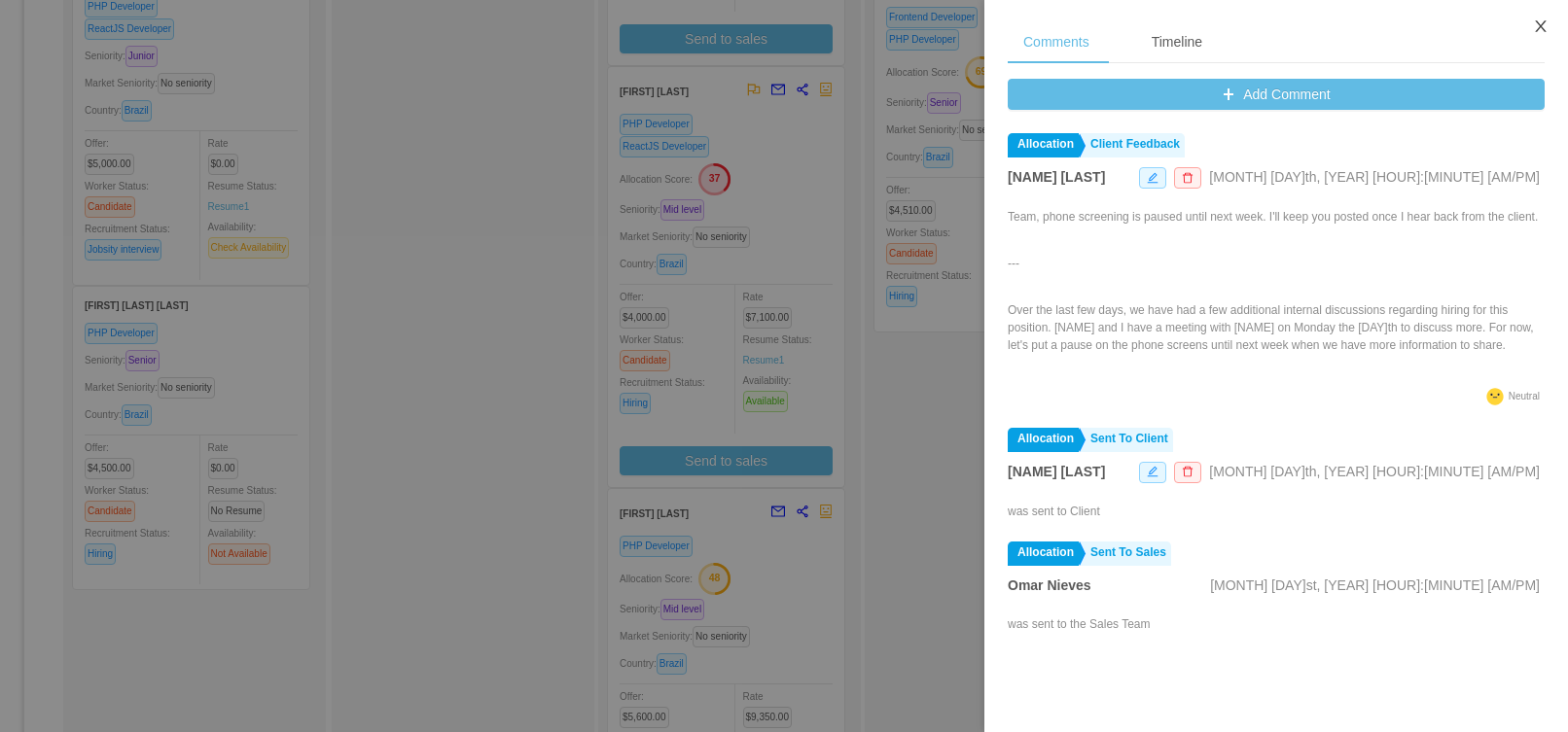 click 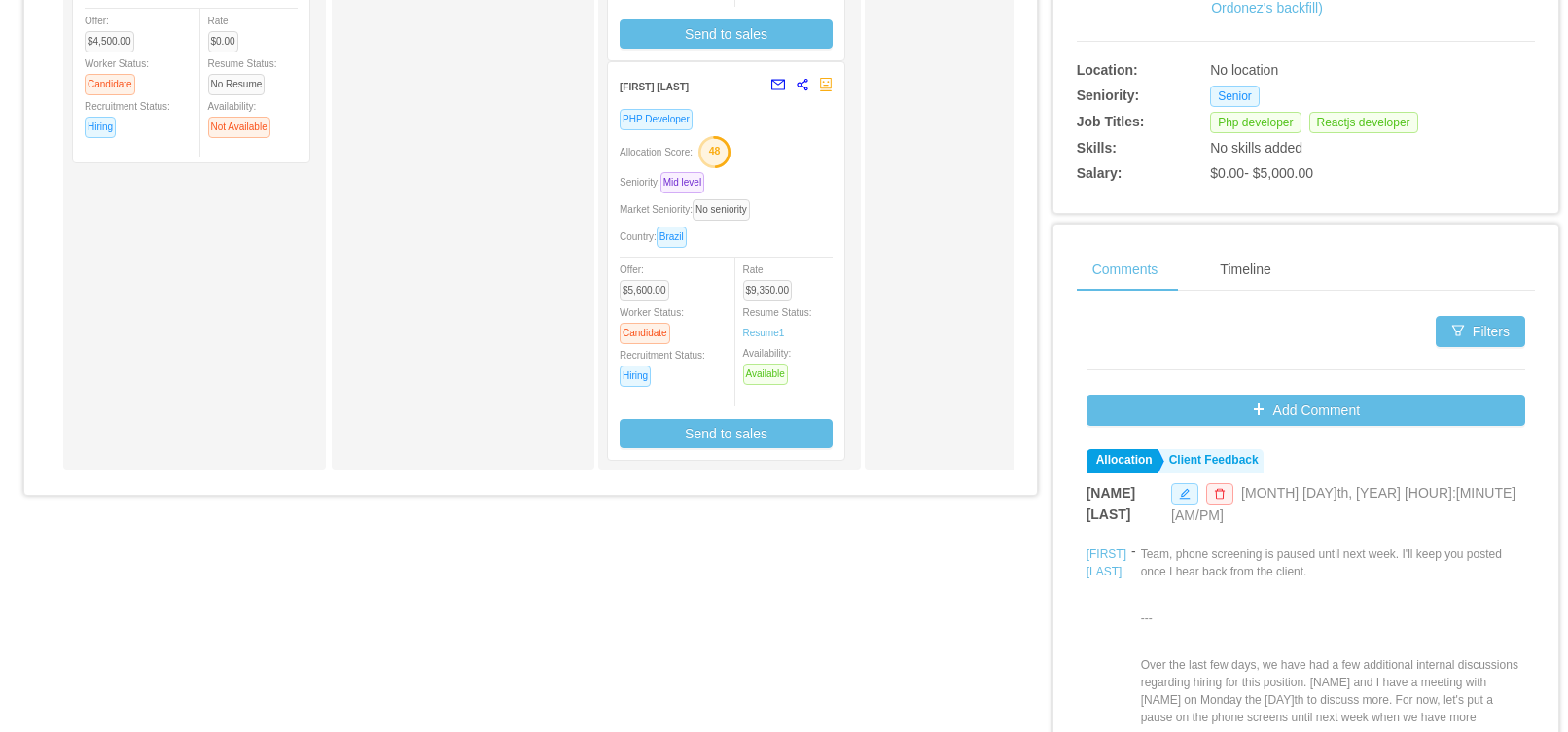 scroll, scrollTop: 733, scrollLeft: 0, axis: vertical 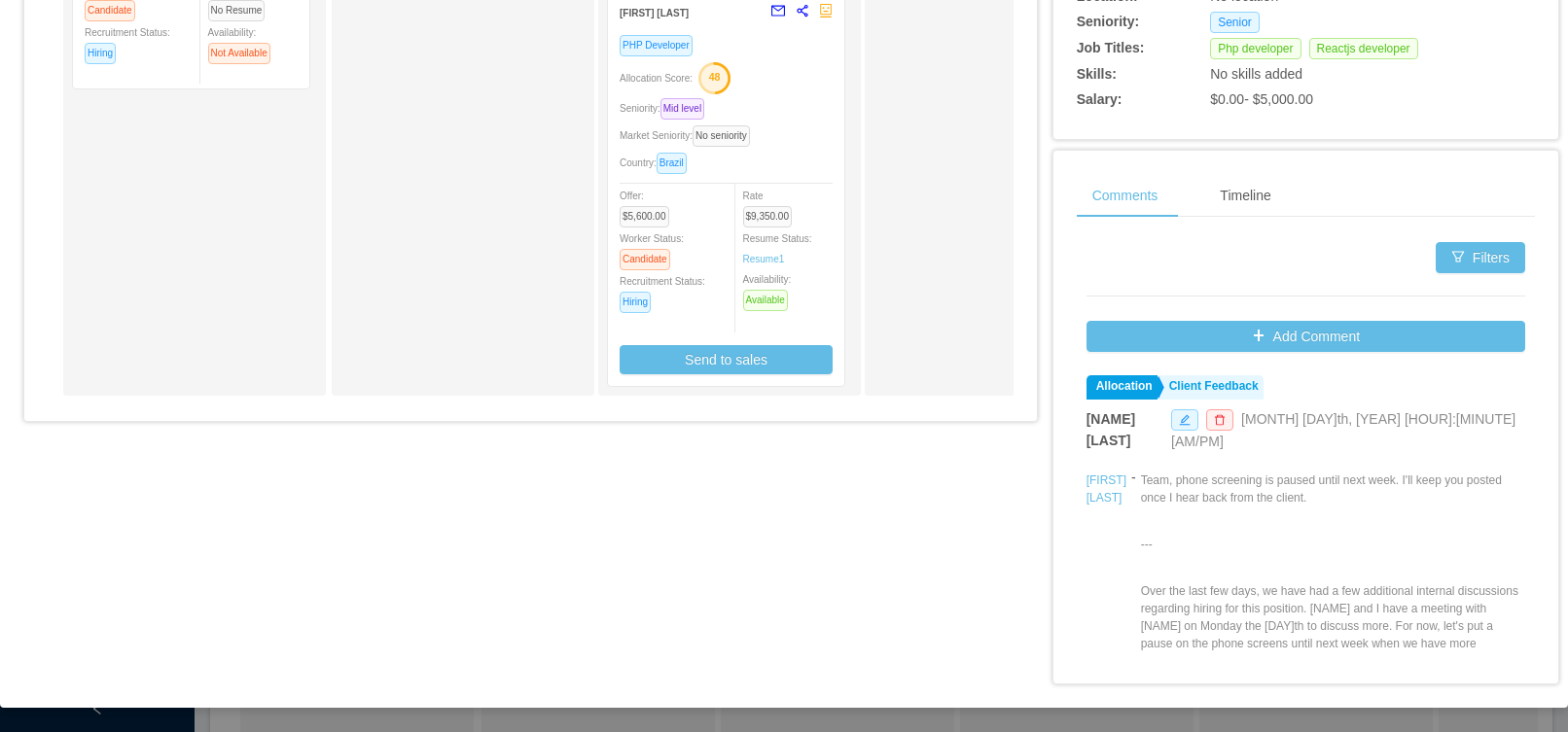 click on "Market Seniority:   No seniority" at bounding box center (726, 135) 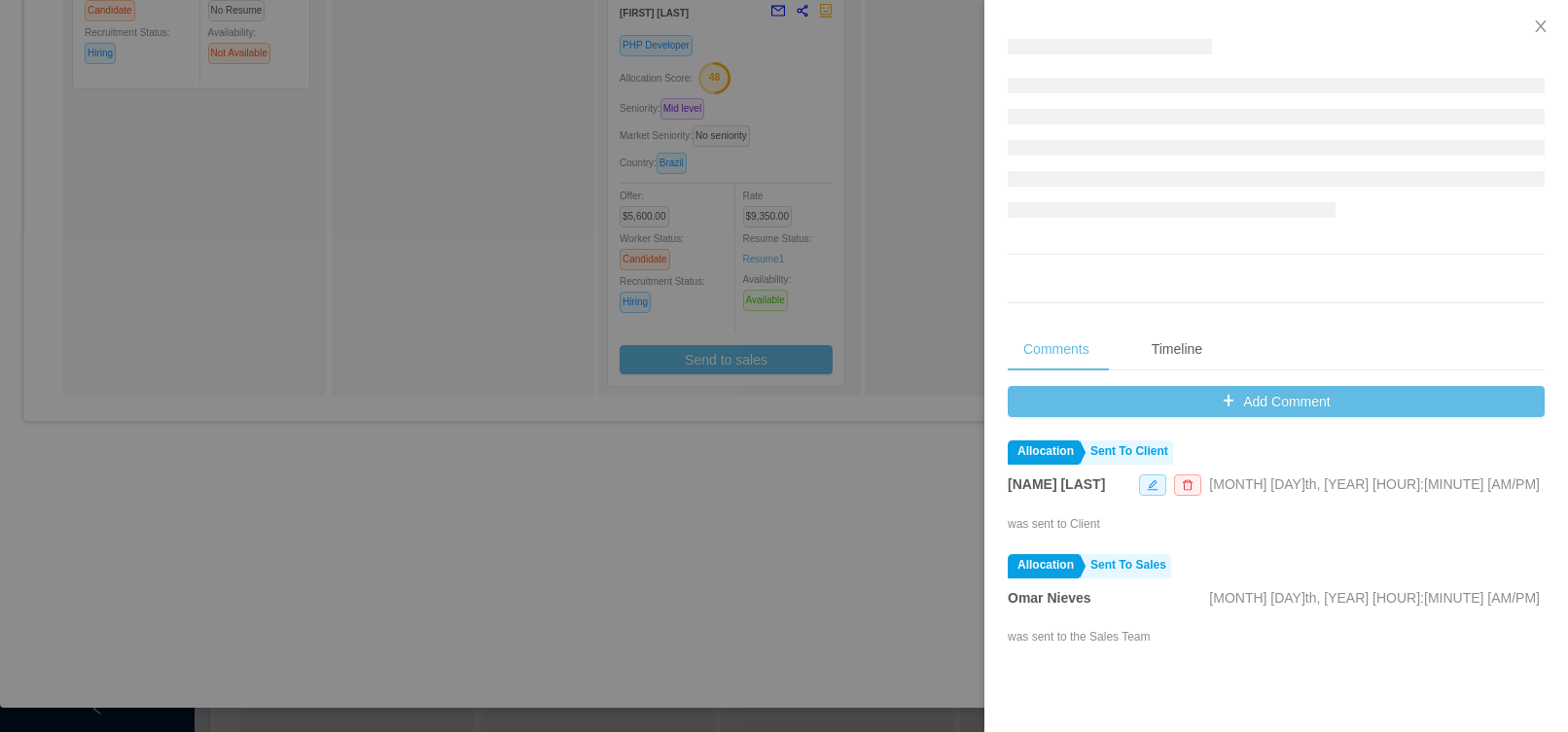 click on "Comments Timeline Add Comment Allocation Sent To Client Patricia Ponce Jul 31st, 2025 4:50 PM was sent to Client Allocation Sent To Sales Omar Nieves Jul 31st, 2025 4:03 PM was sent to the Sales Team" at bounding box center (1276, 519) 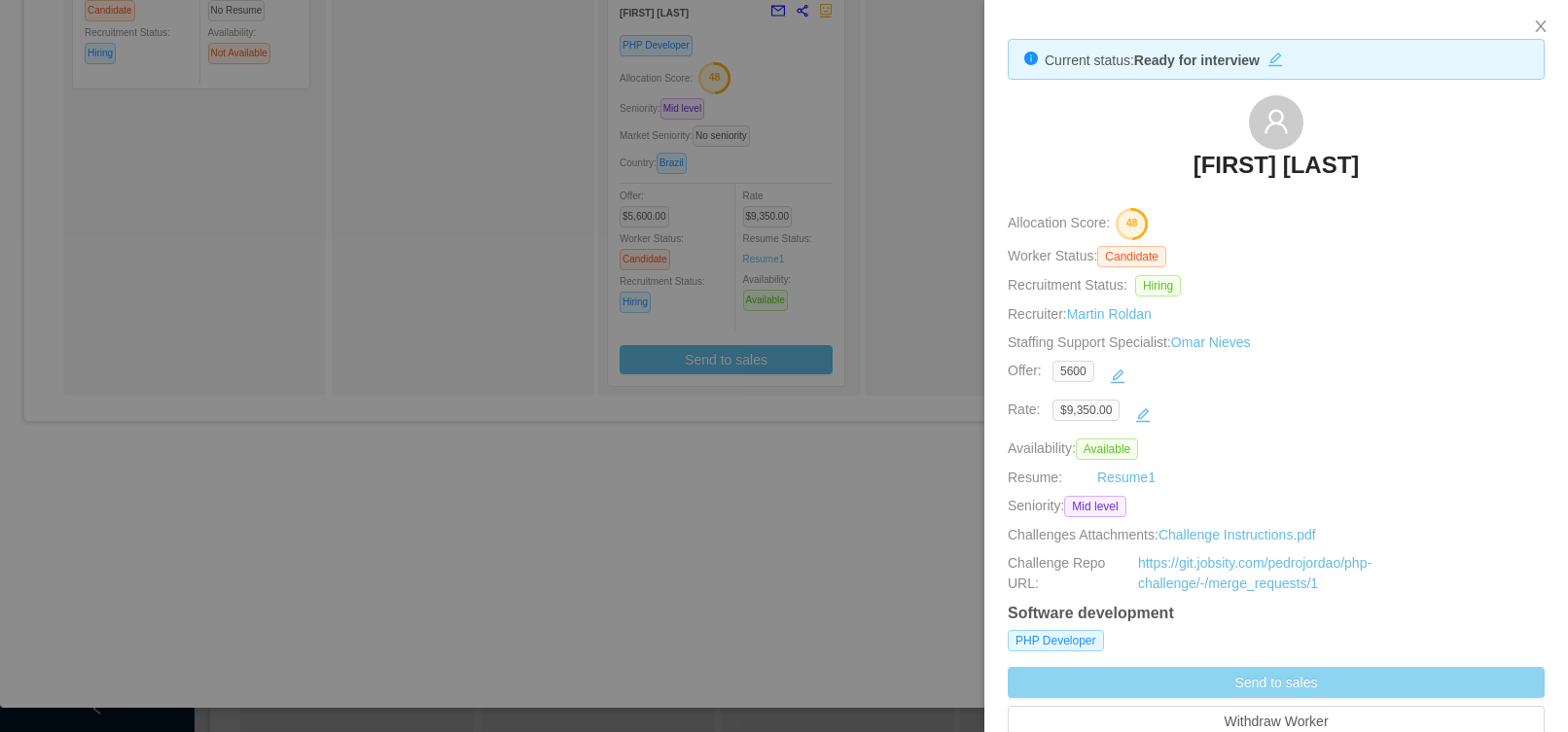 click on "Send to sales" at bounding box center (1276, 682) 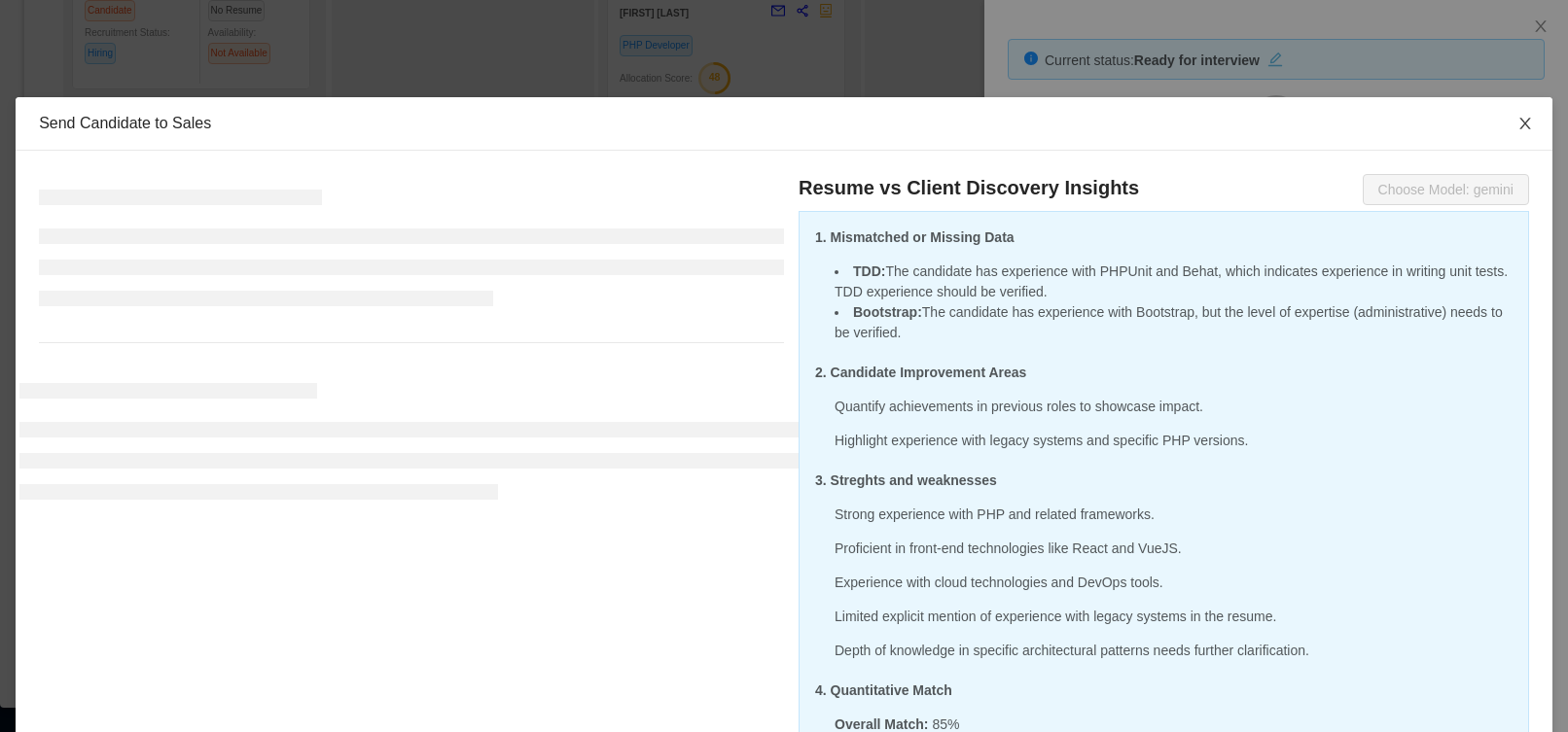click 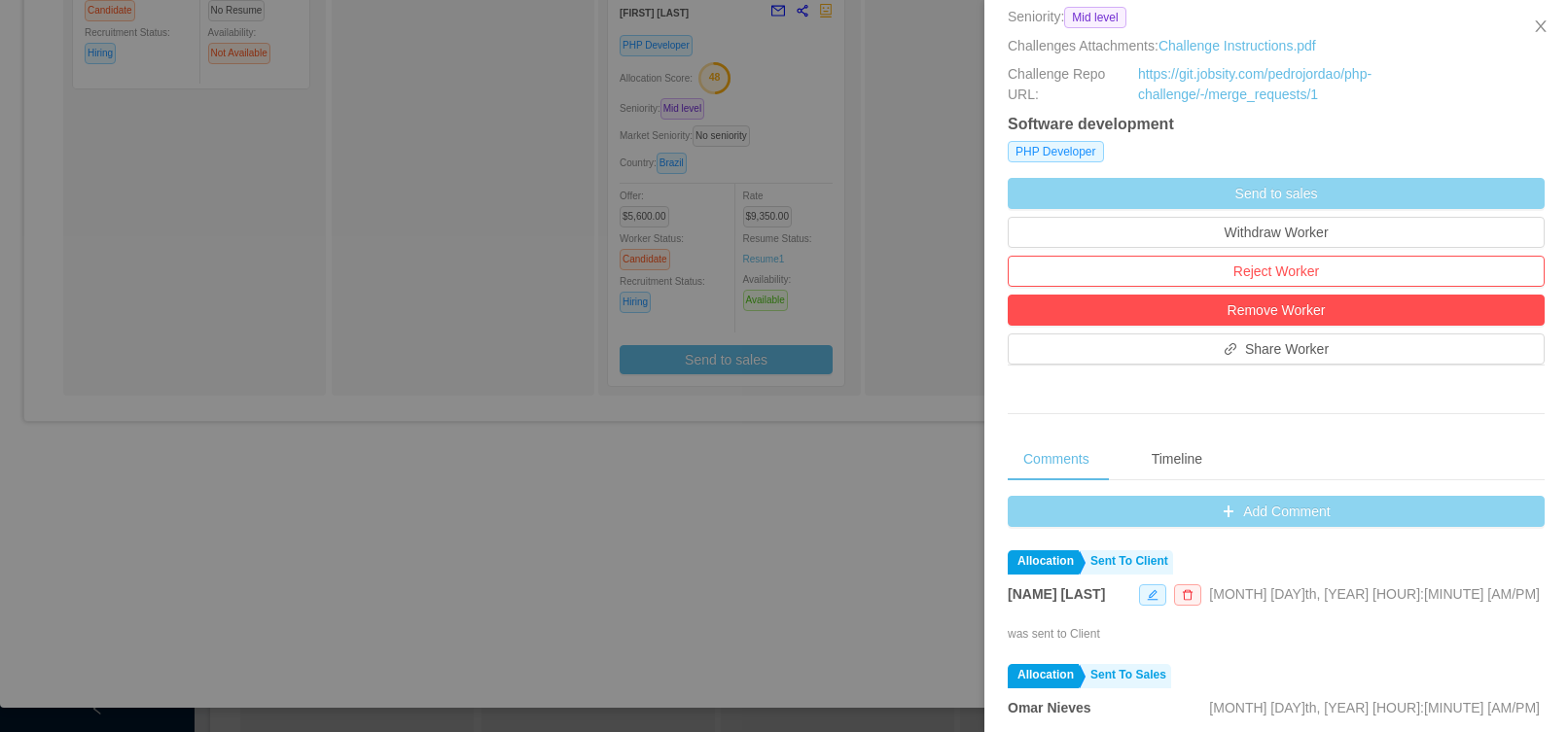 scroll, scrollTop: 497, scrollLeft: 0, axis: vertical 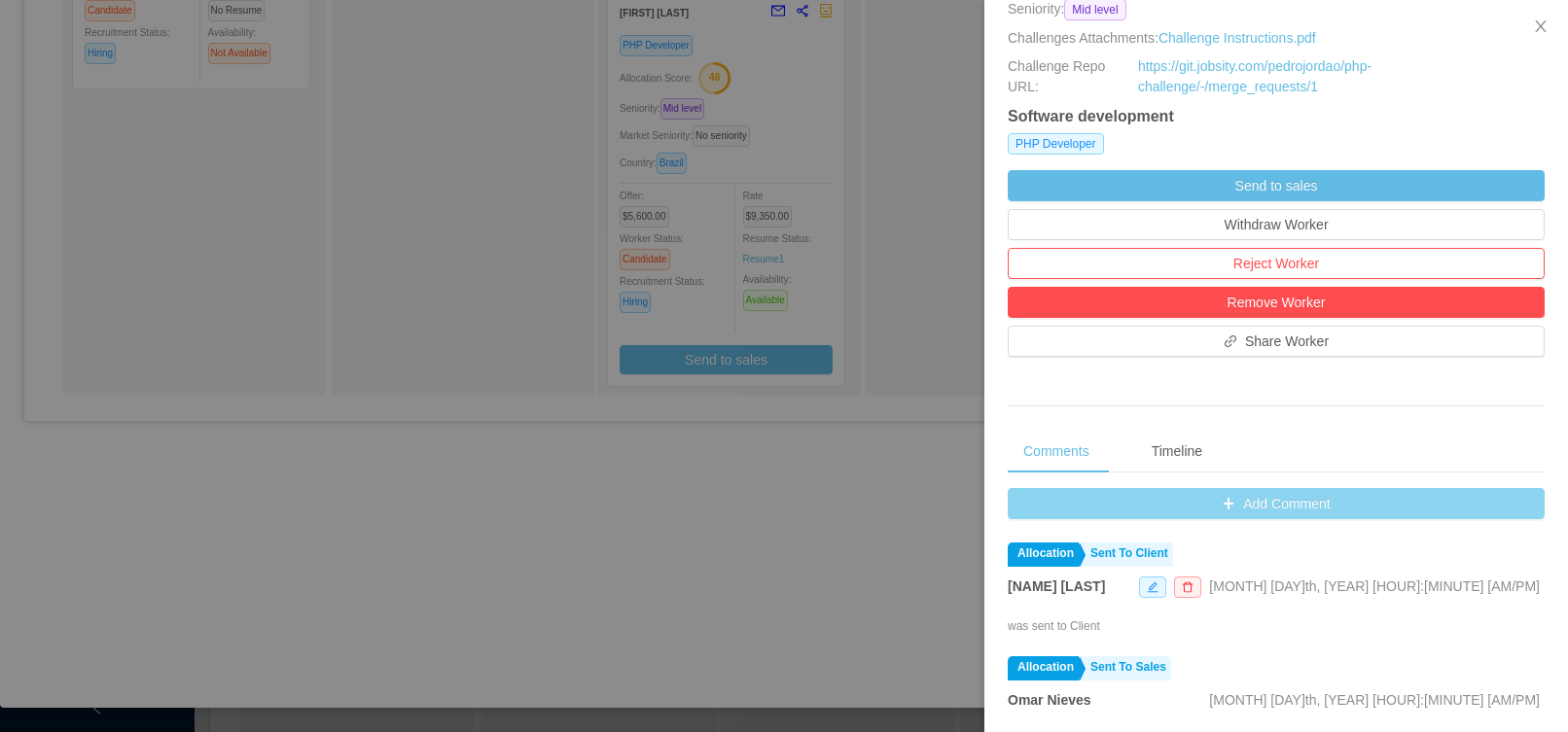 click on "Add Comment" at bounding box center (1276, 504) 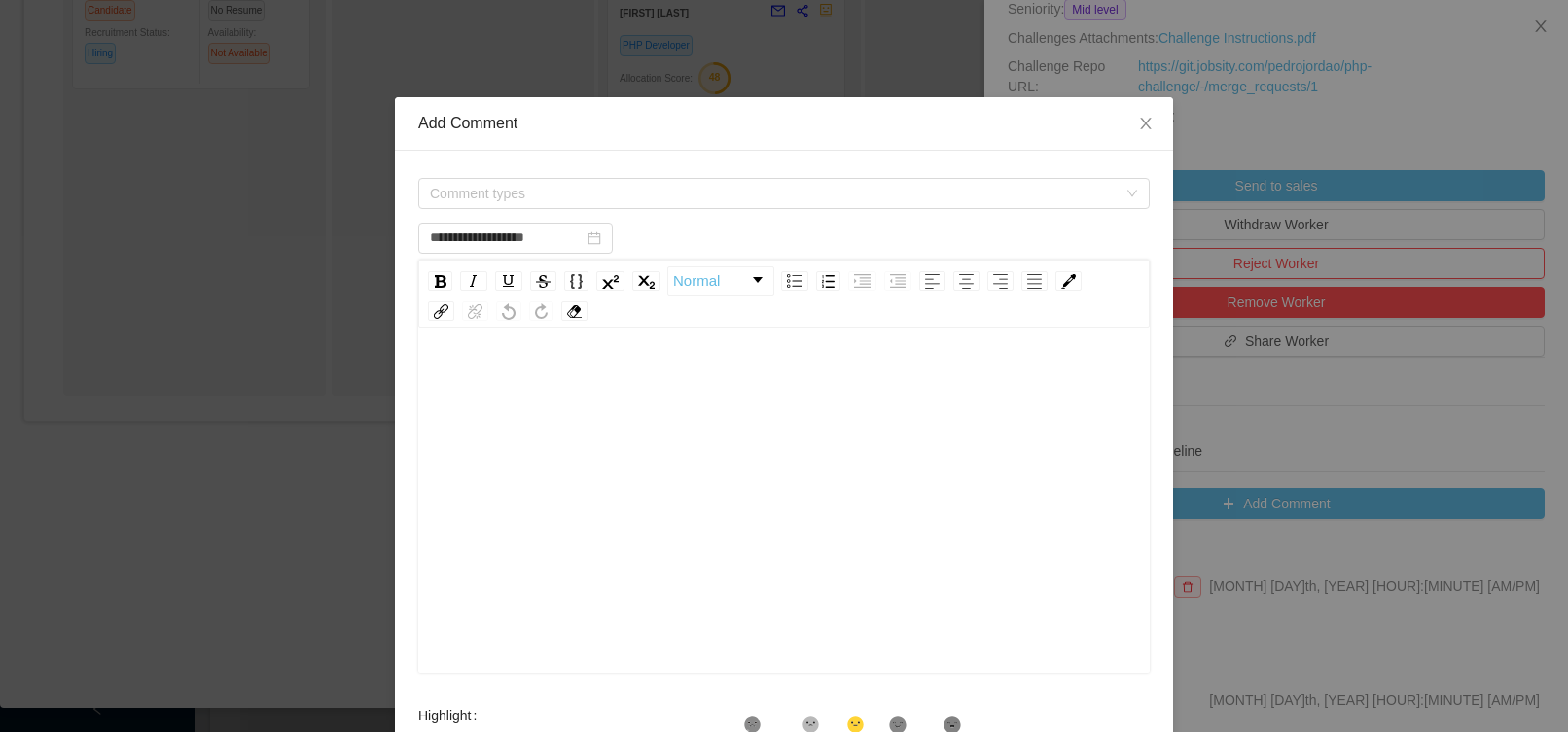 drag, startPoint x: 642, startPoint y: 375, endPoint x: 637, endPoint y: 359, distance: 16.763055 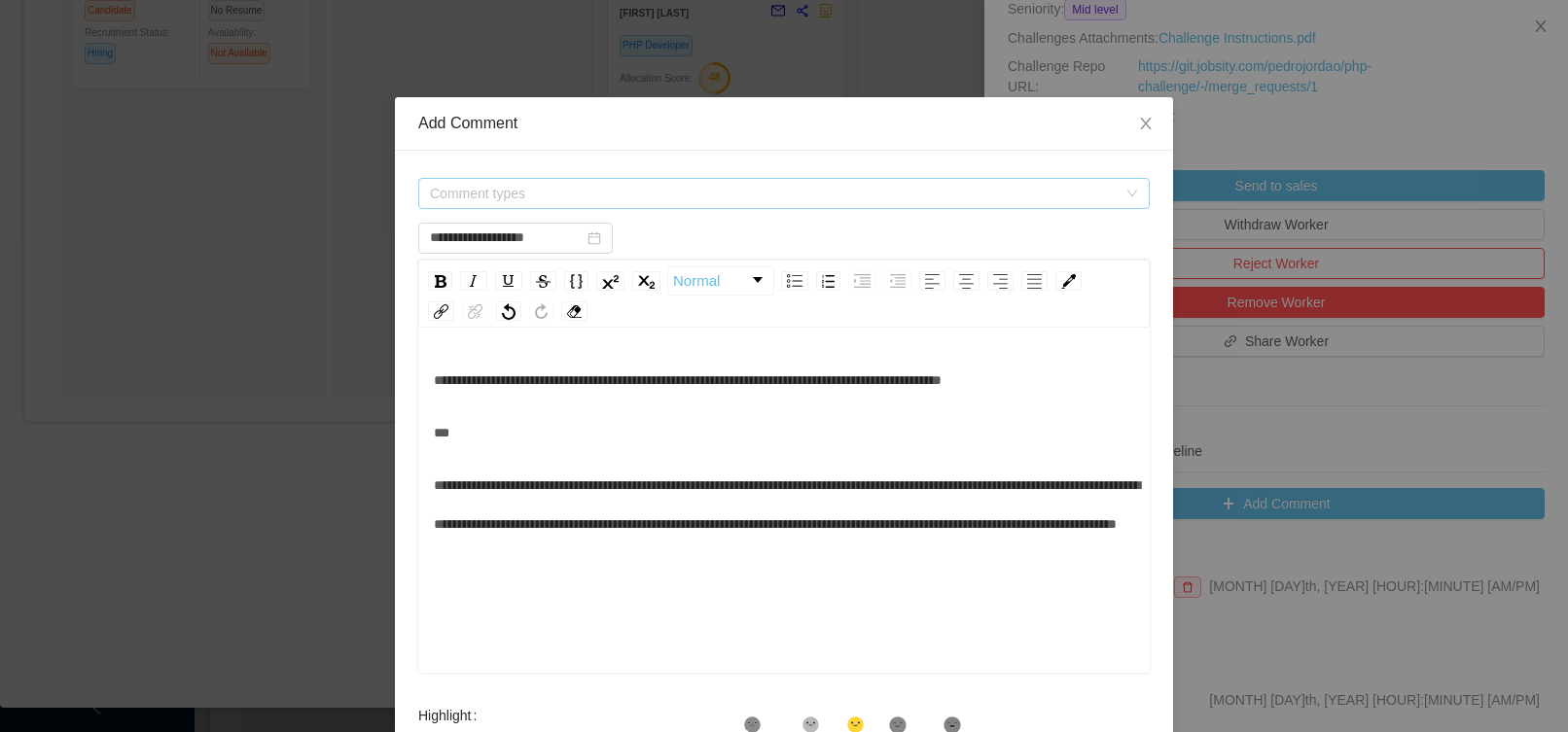 click on "Comment types" at bounding box center (773, 193) 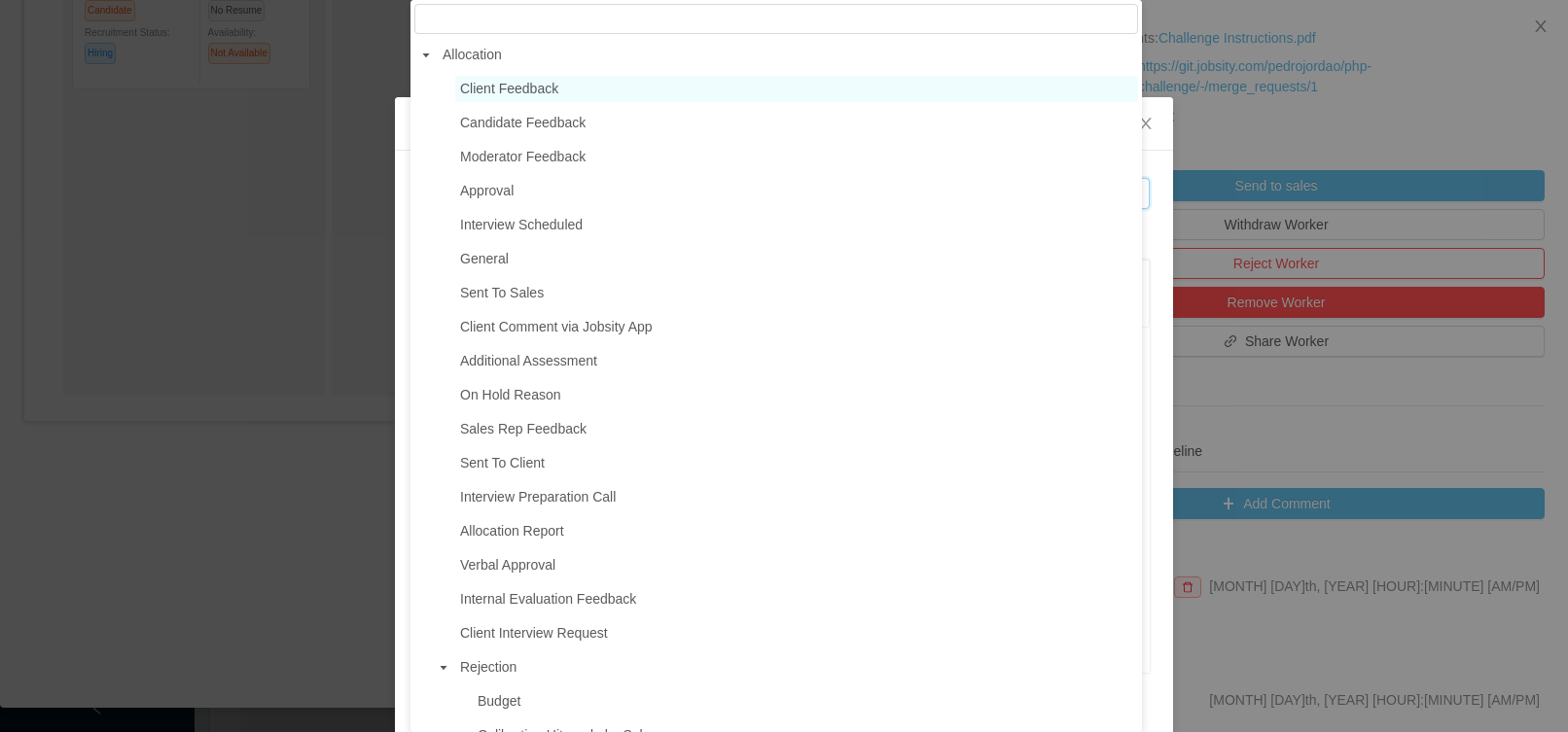click on "Client Feedback" at bounding box center (509, 88) 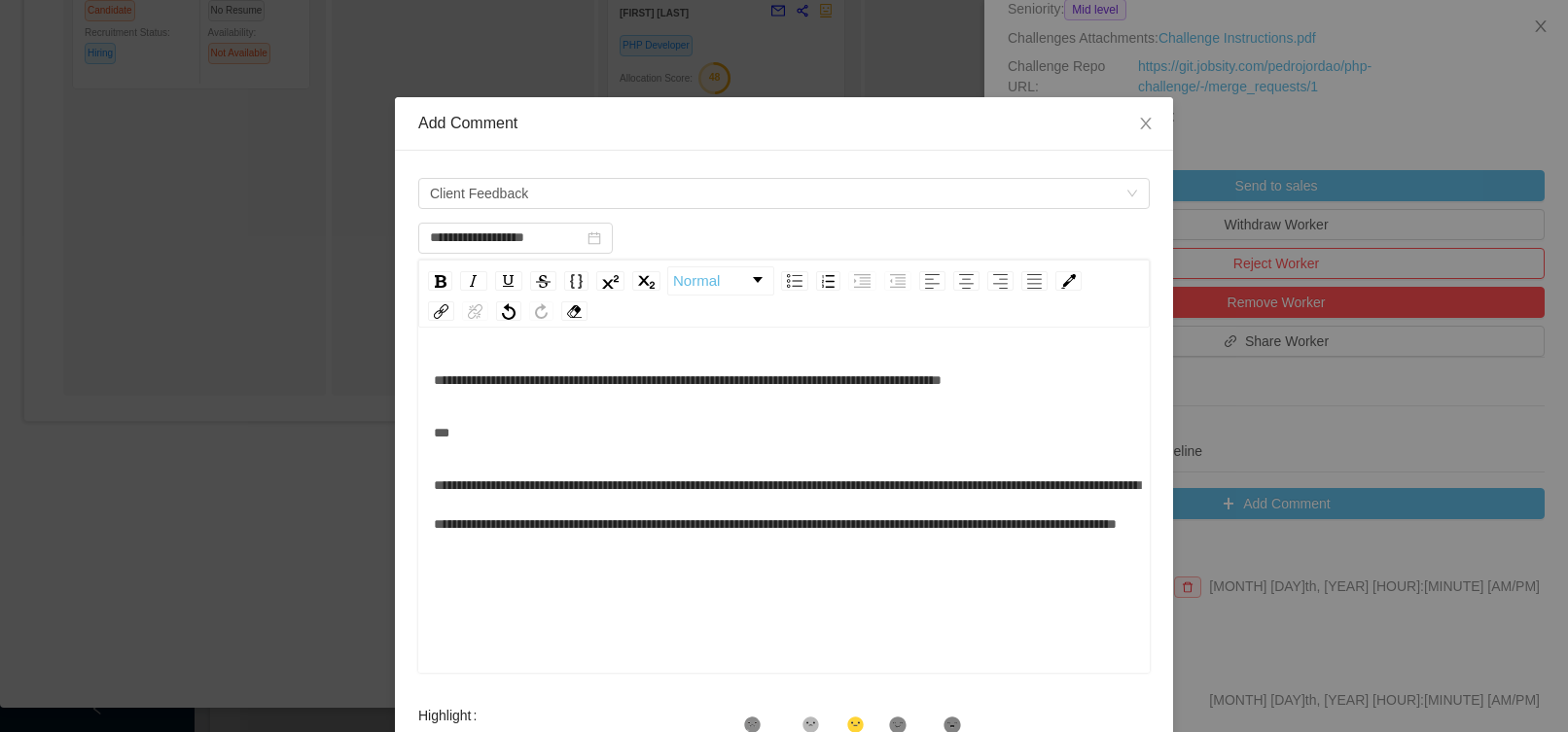 click on "***" at bounding box center (784, 433) 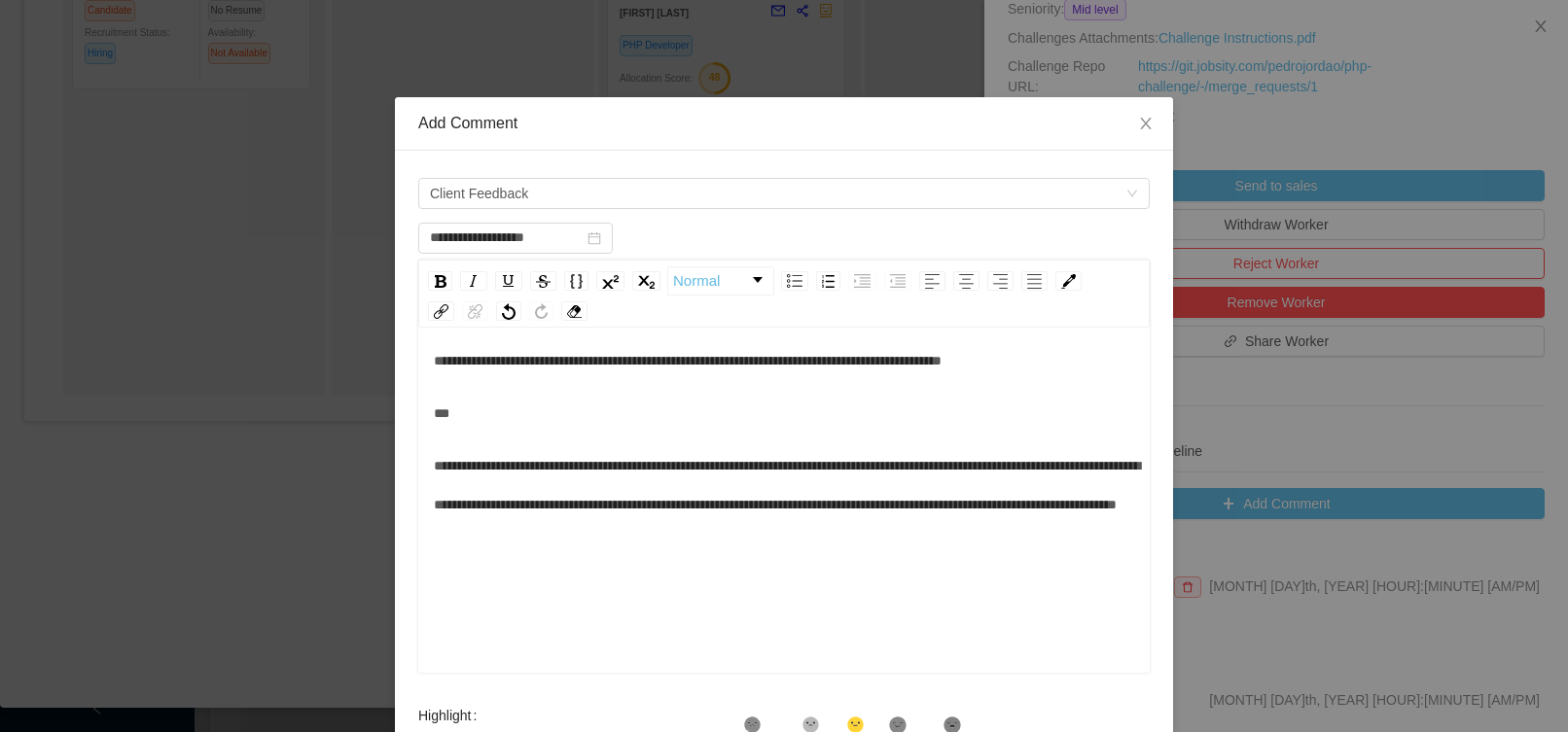 scroll, scrollTop: 43, scrollLeft: 0, axis: vertical 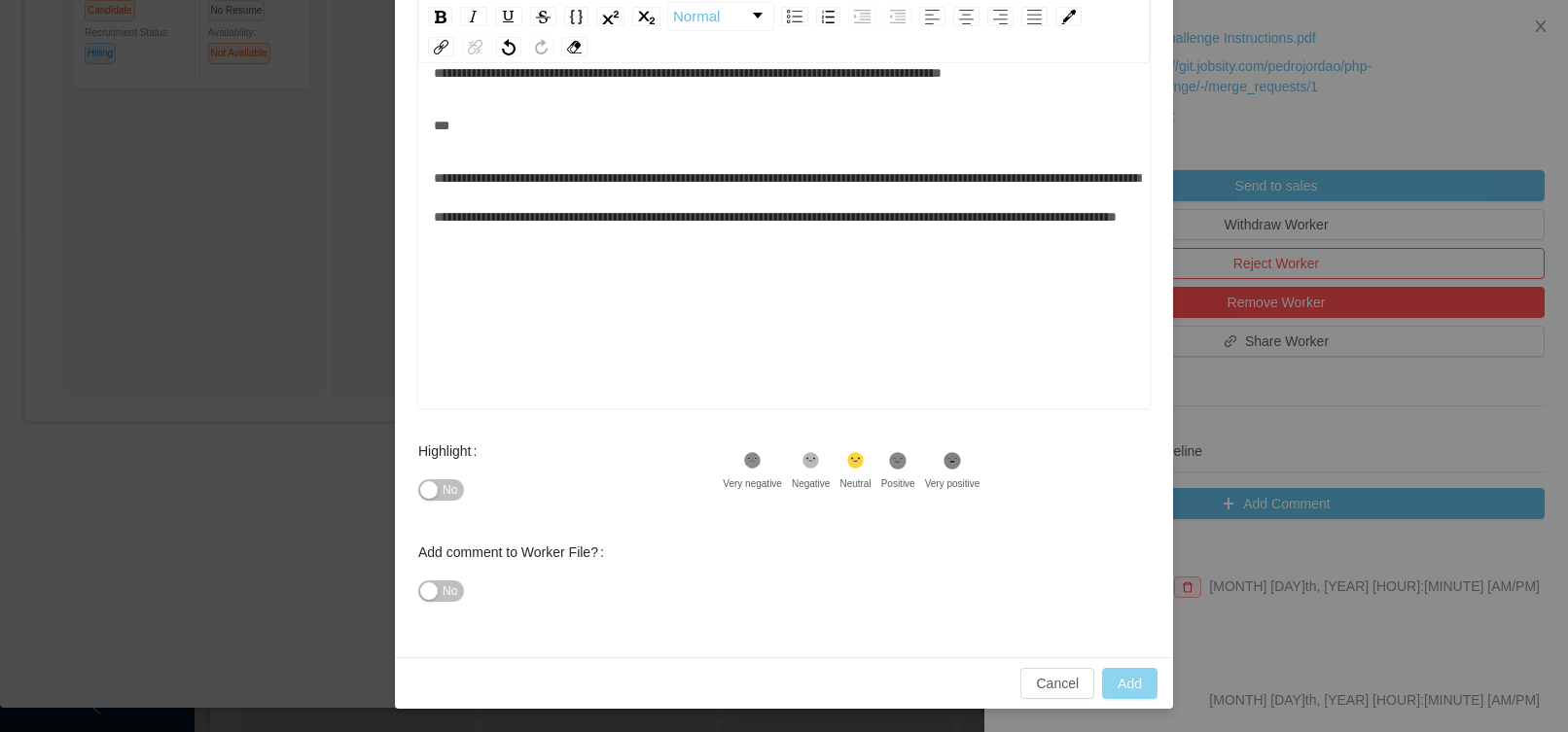 type on "**********" 